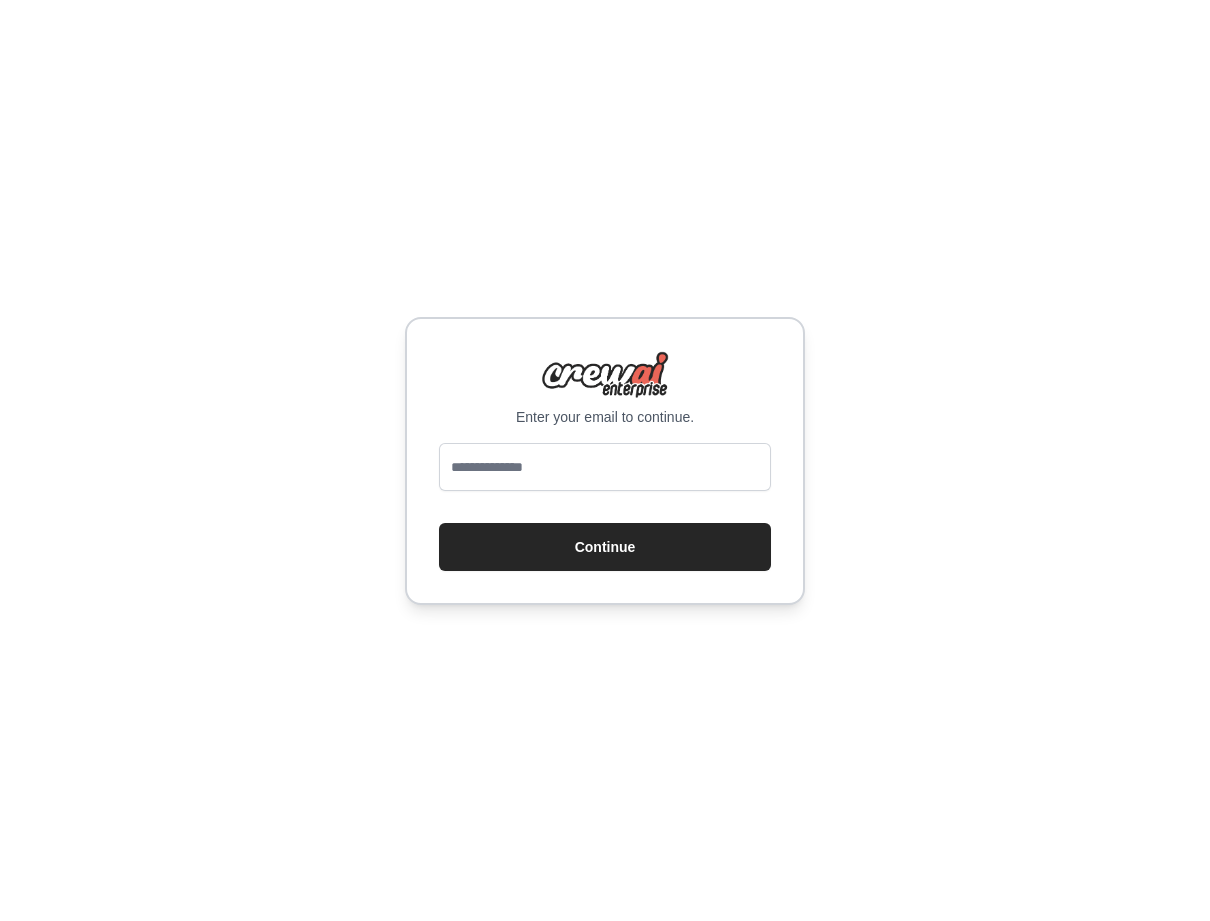 scroll, scrollTop: 0, scrollLeft: 0, axis: both 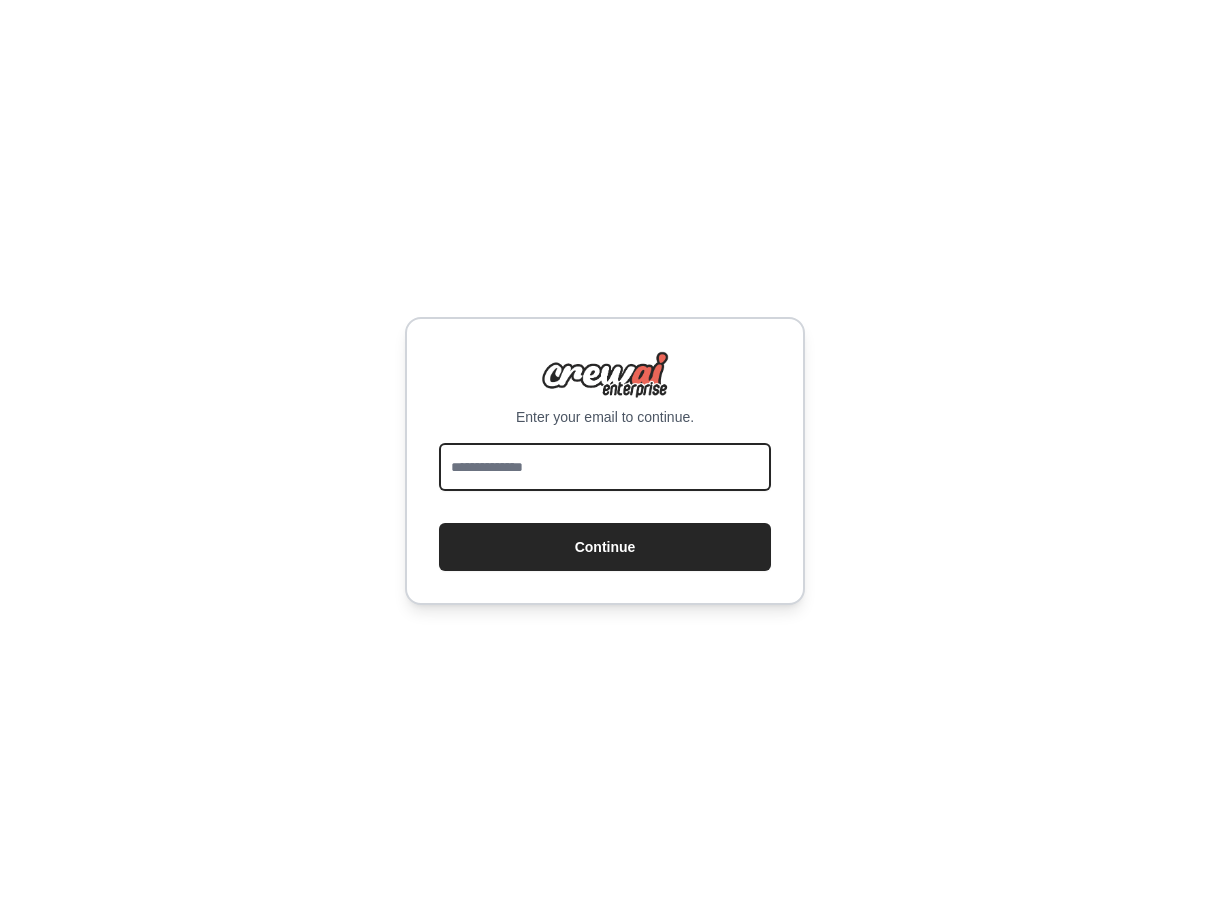 click at bounding box center (605, 467) 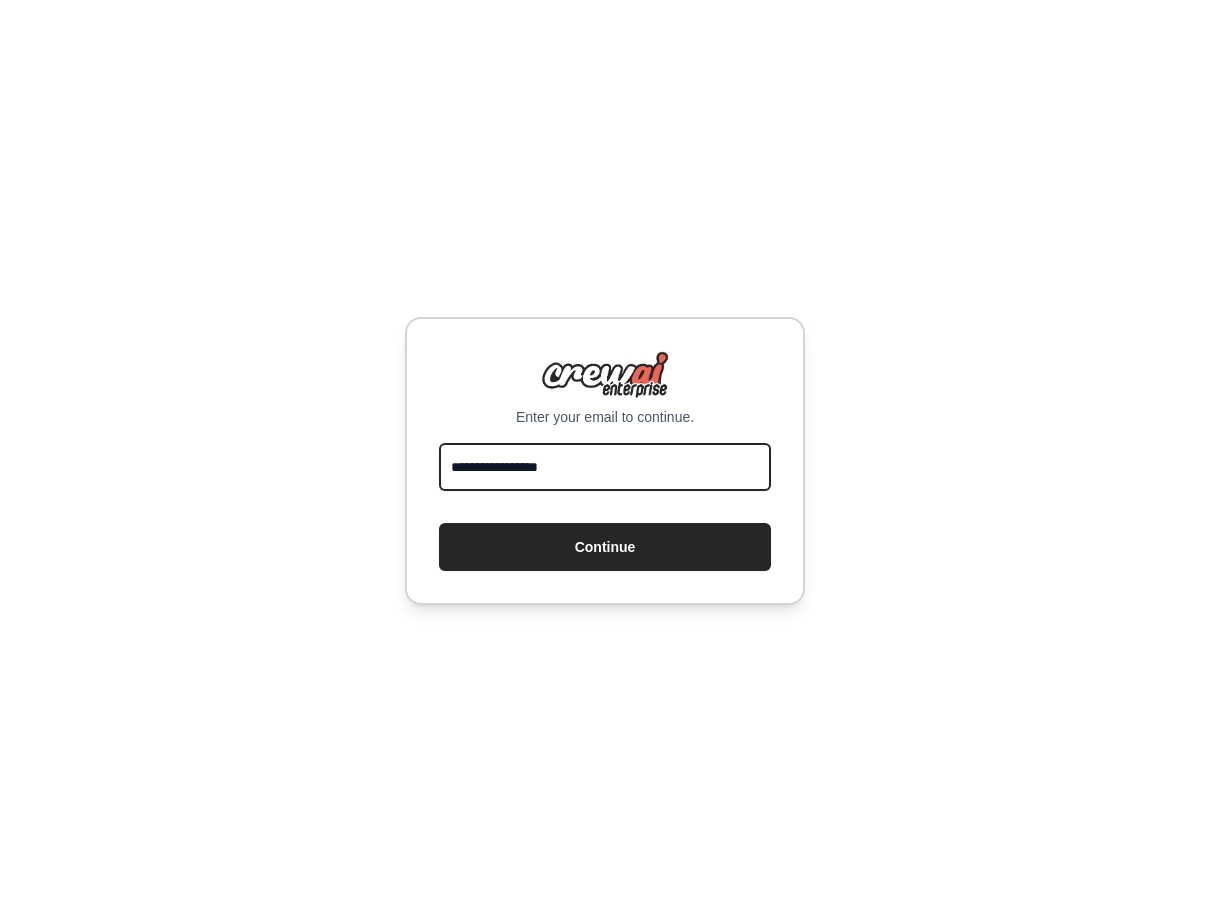 click on "**********" at bounding box center [605, 467] 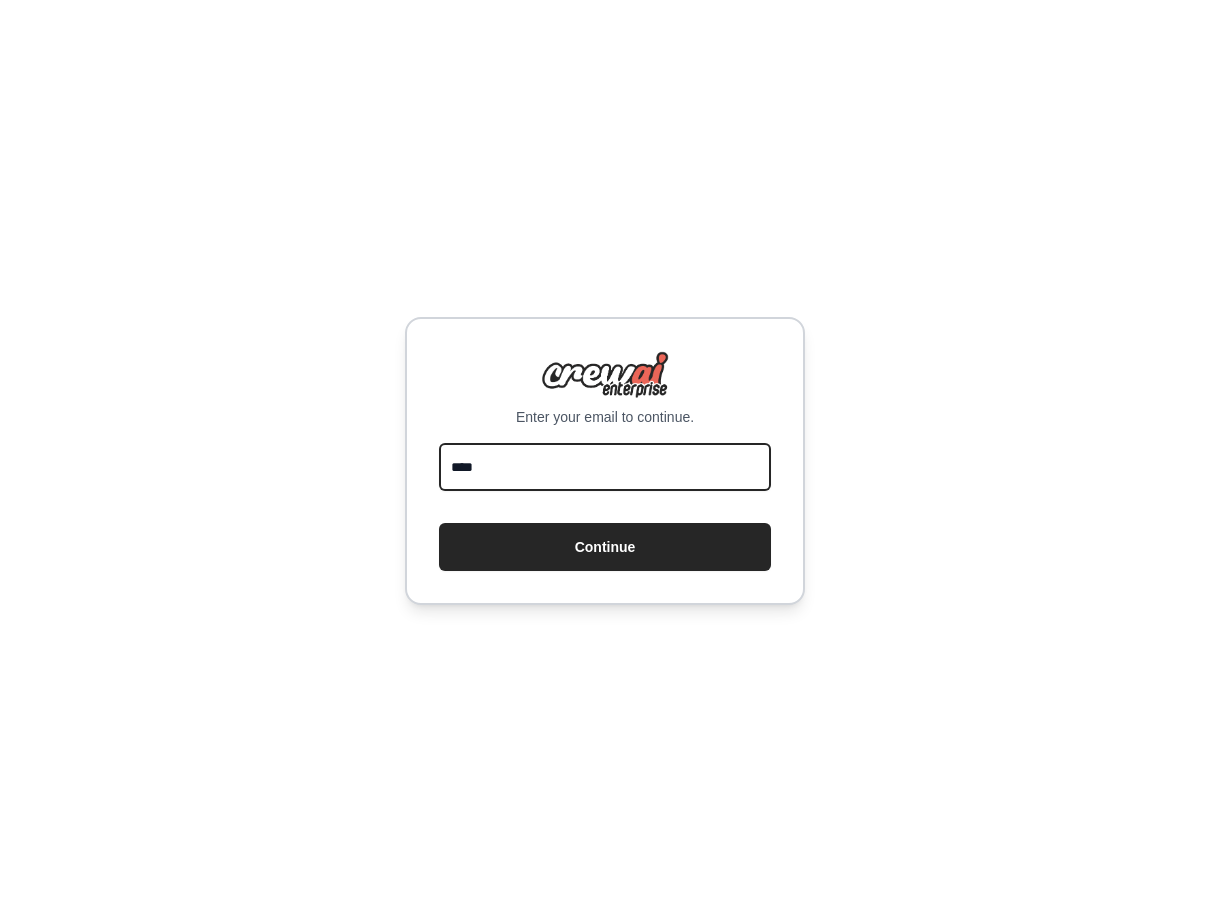 type on "**********" 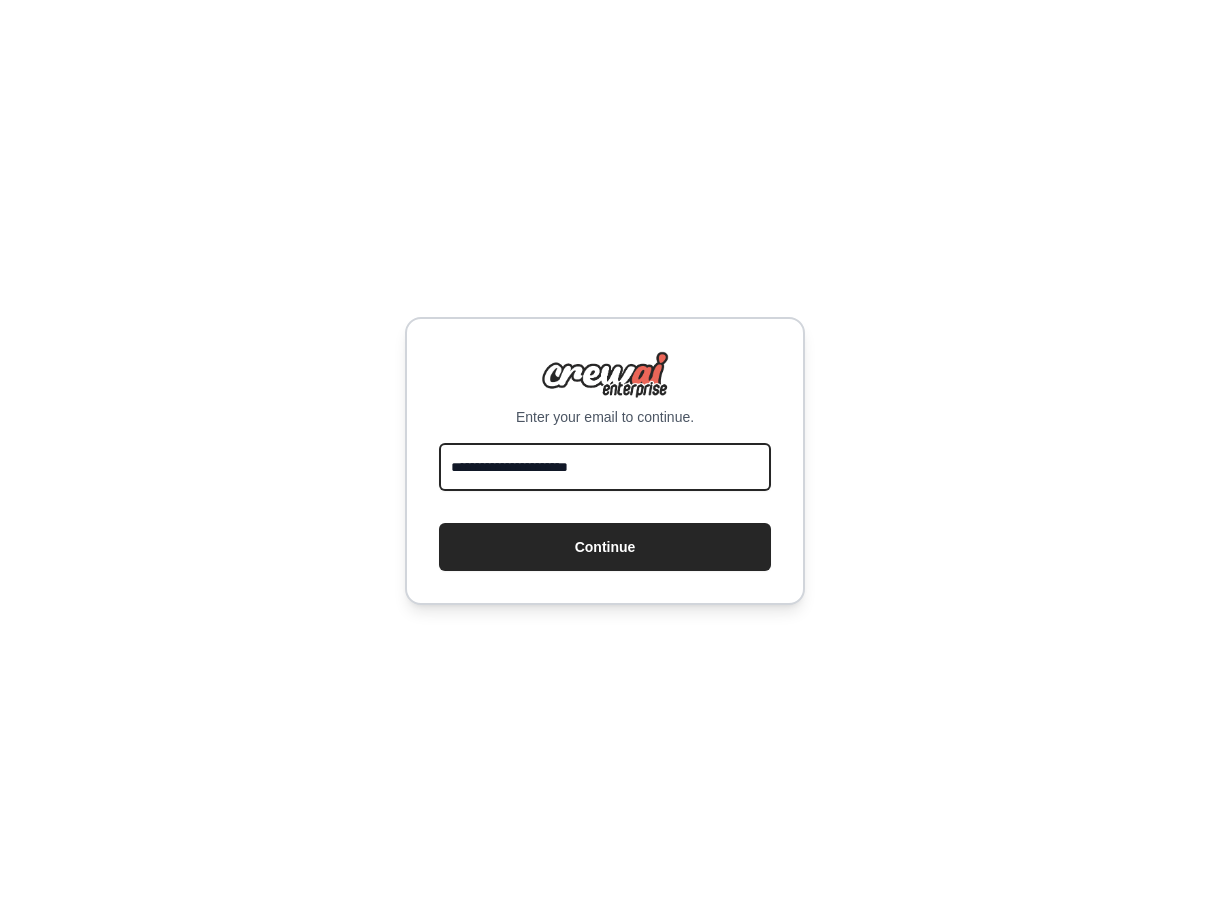 click on "Continue" at bounding box center (605, 547) 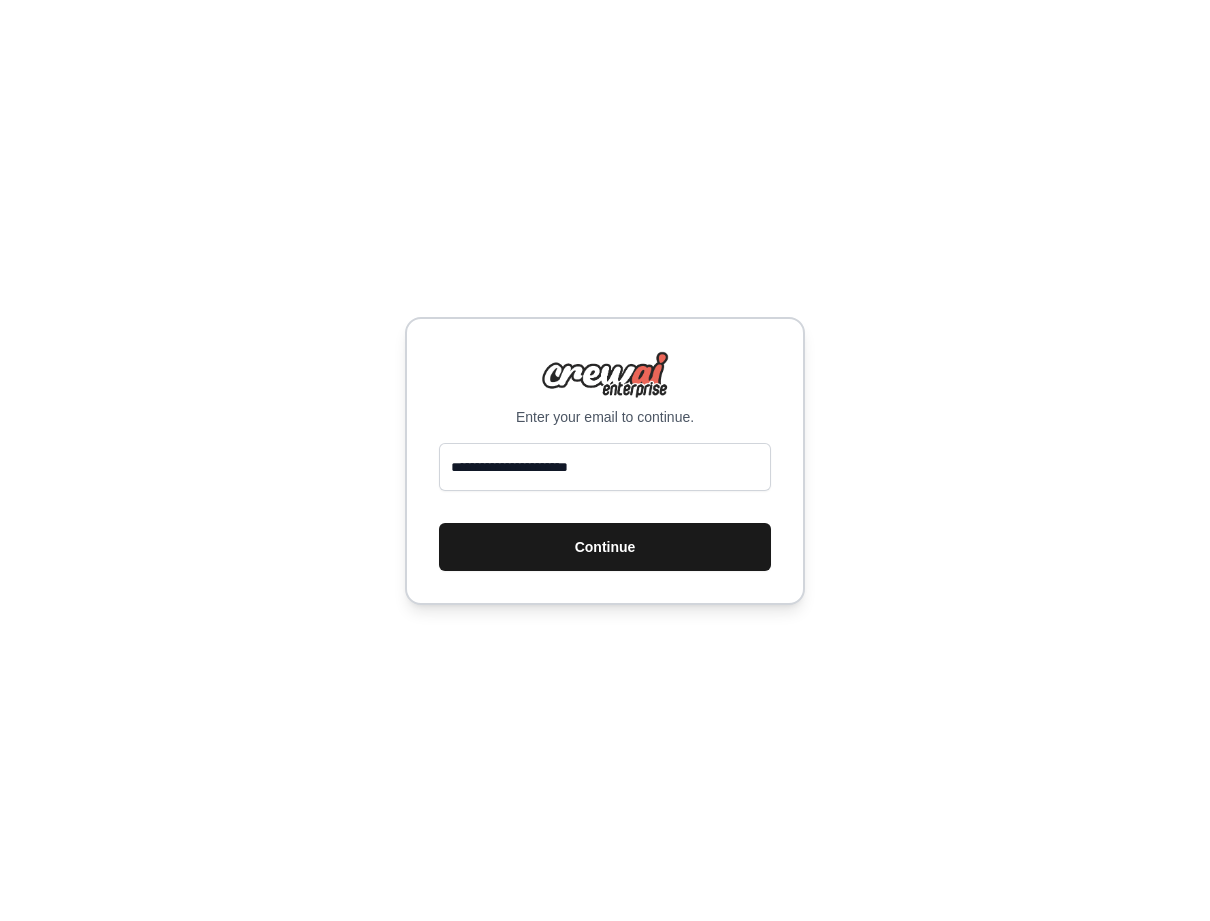 click on "Continue" at bounding box center [605, 547] 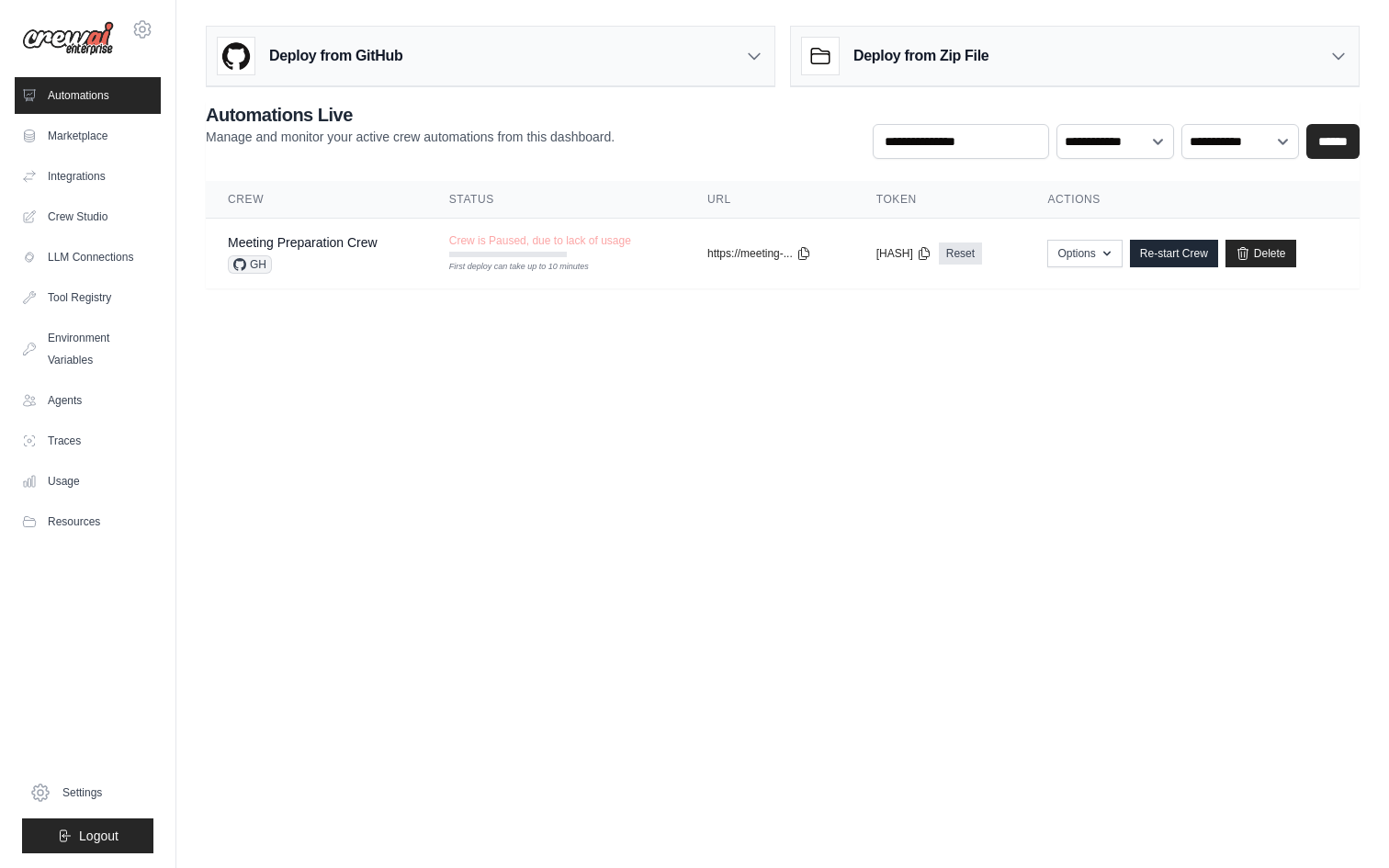 scroll, scrollTop: 0, scrollLeft: 0, axis: both 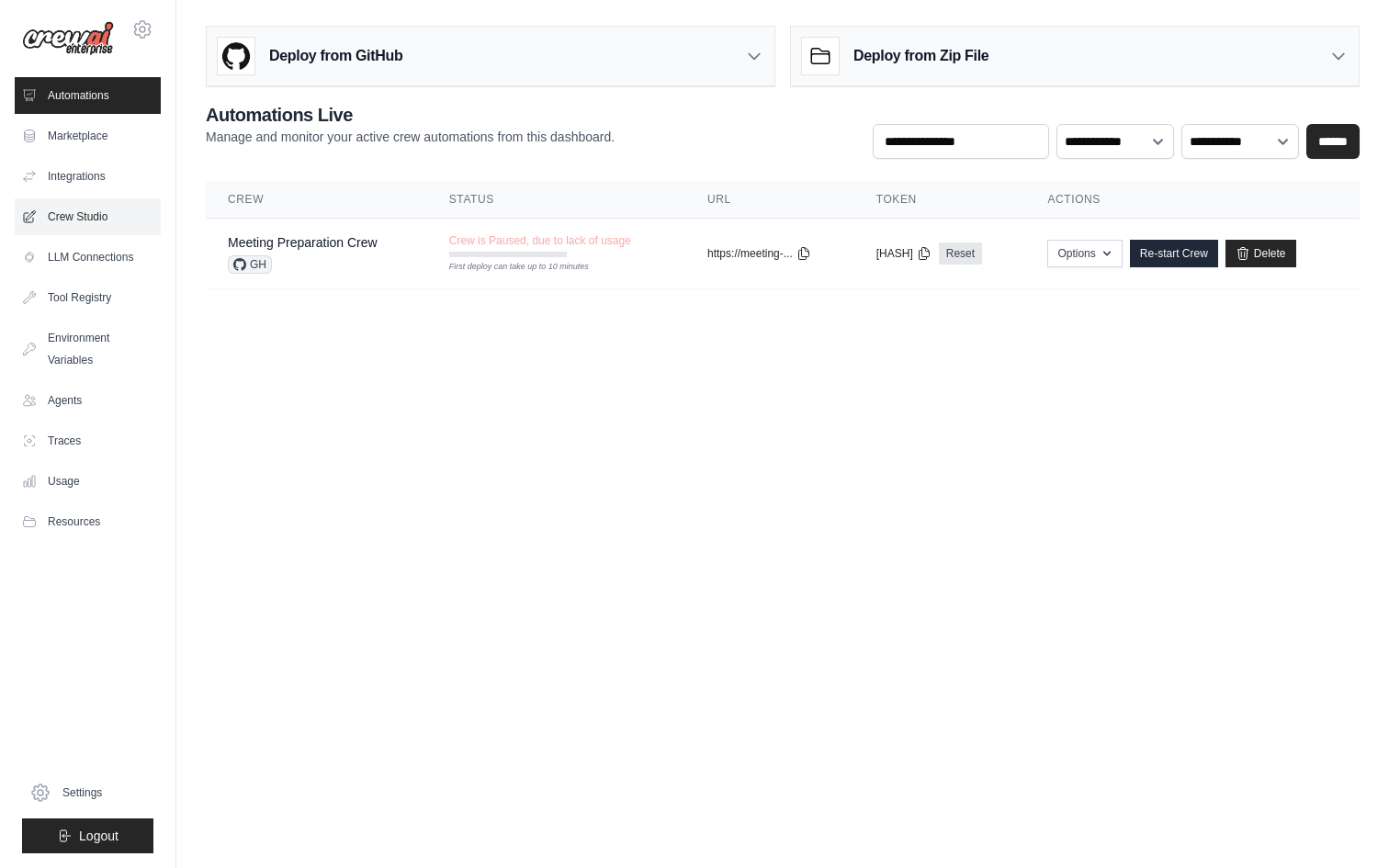 click on "Crew Studio" at bounding box center [87, 217] 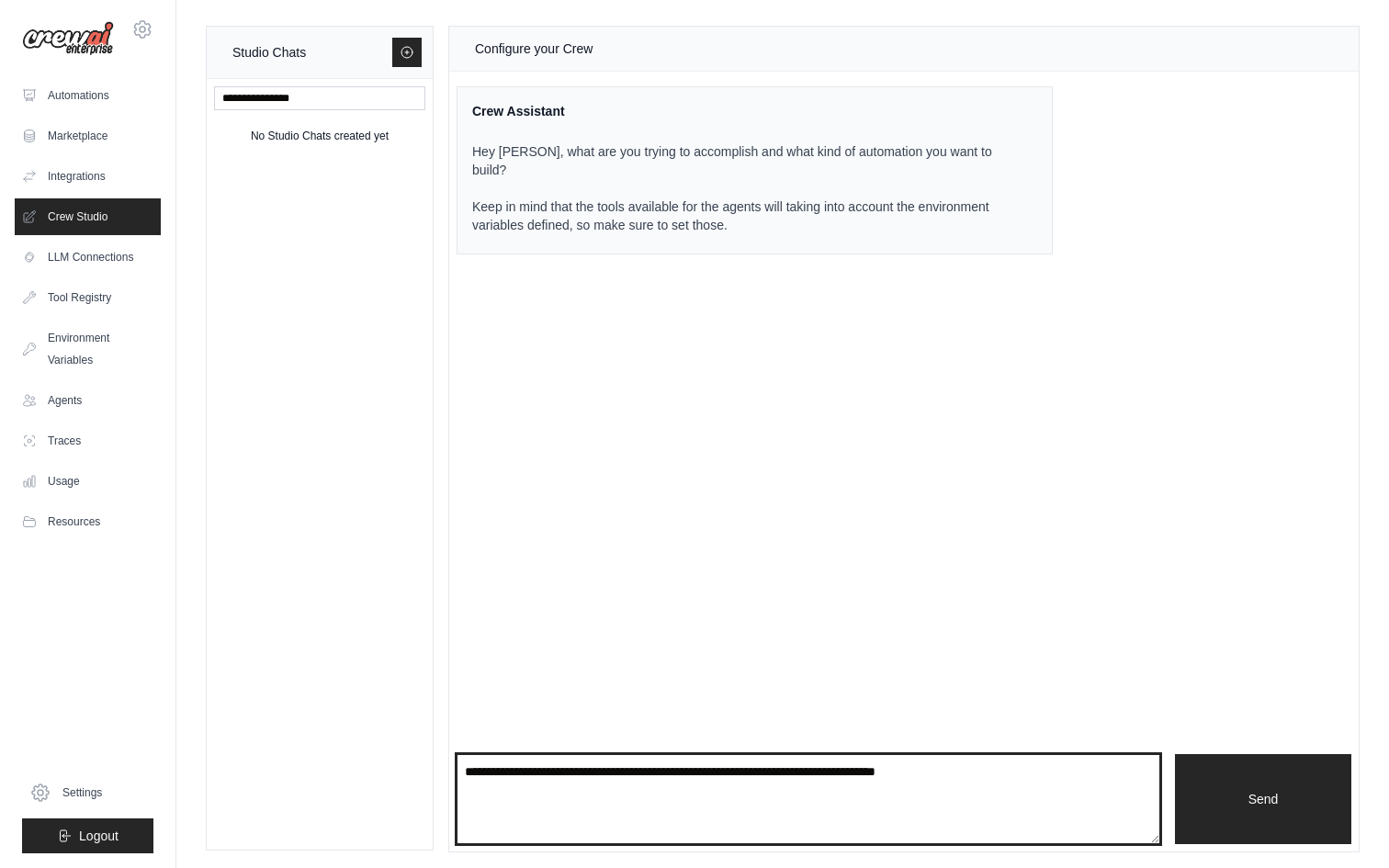 click at bounding box center [808, 799] 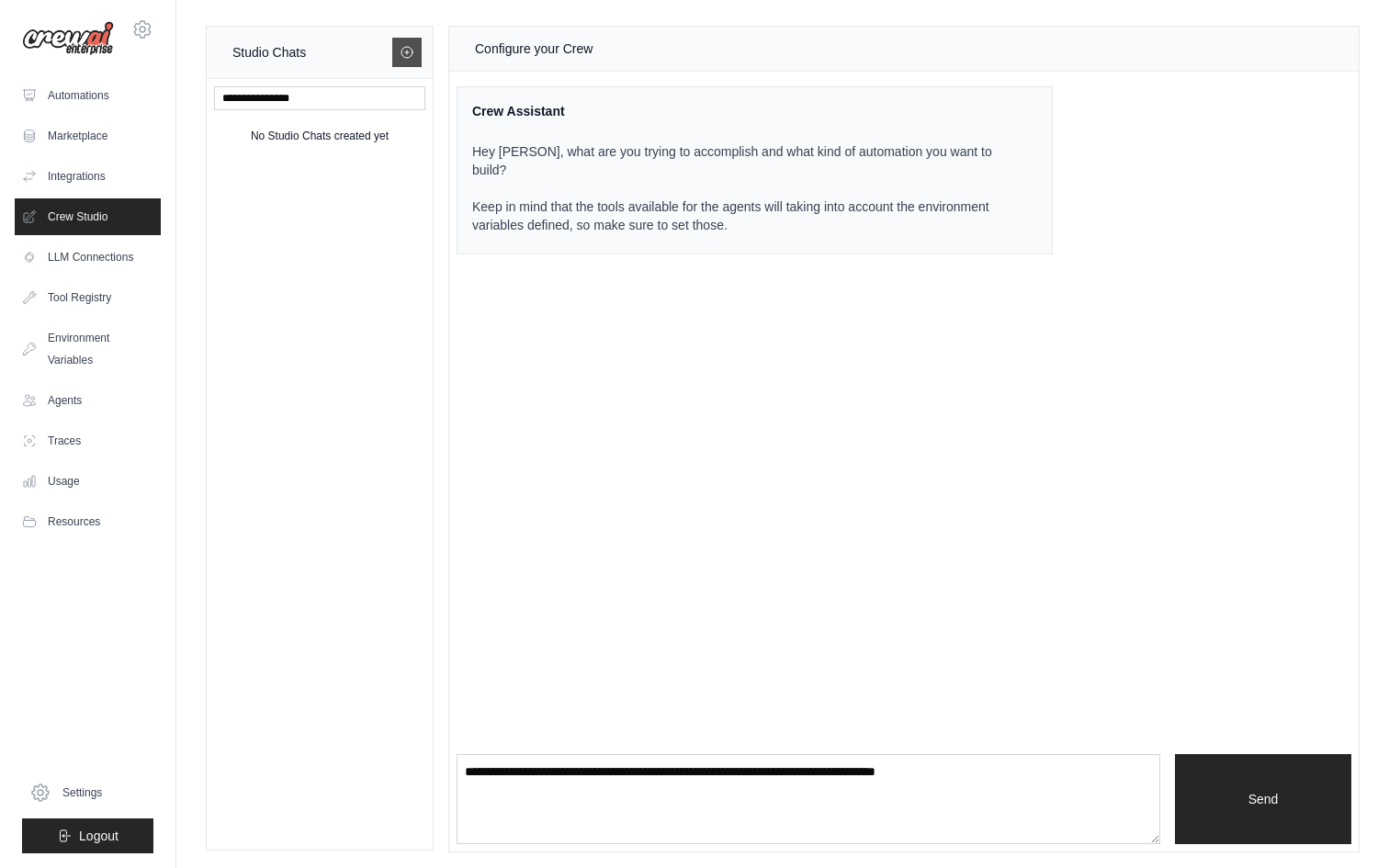 click 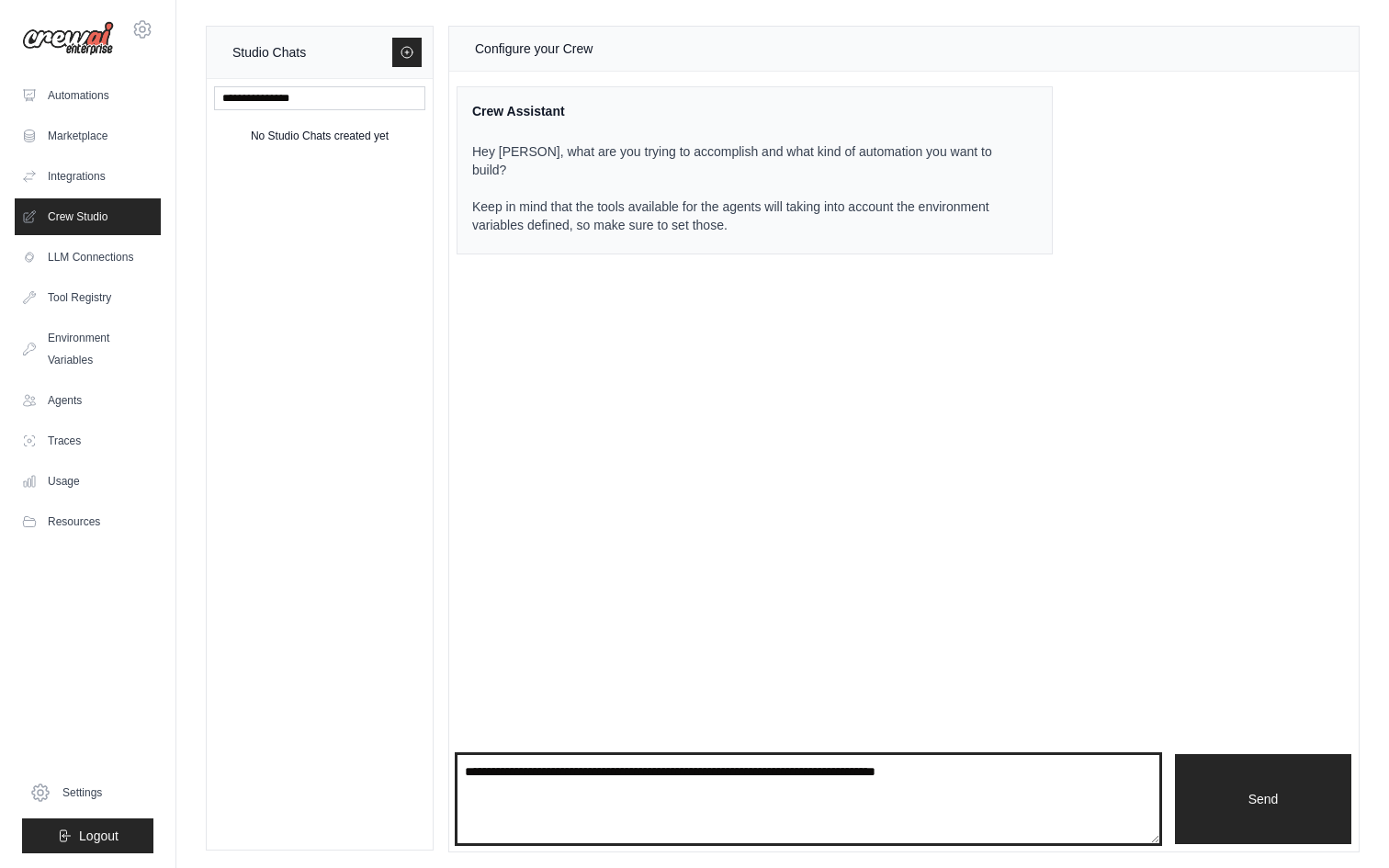 click at bounding box center [808, 799] 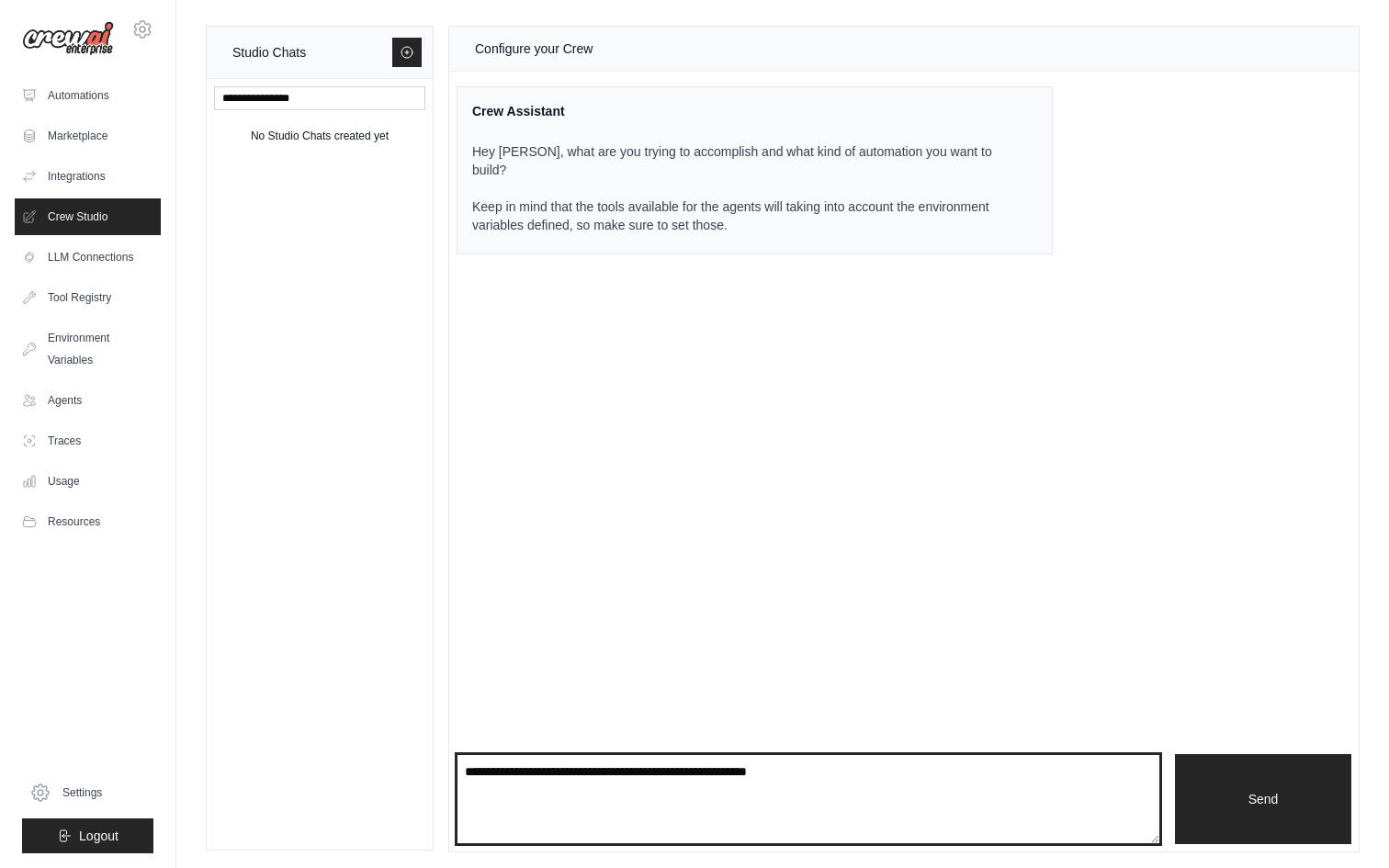 click on "**********" at bounding box center (808, 799) 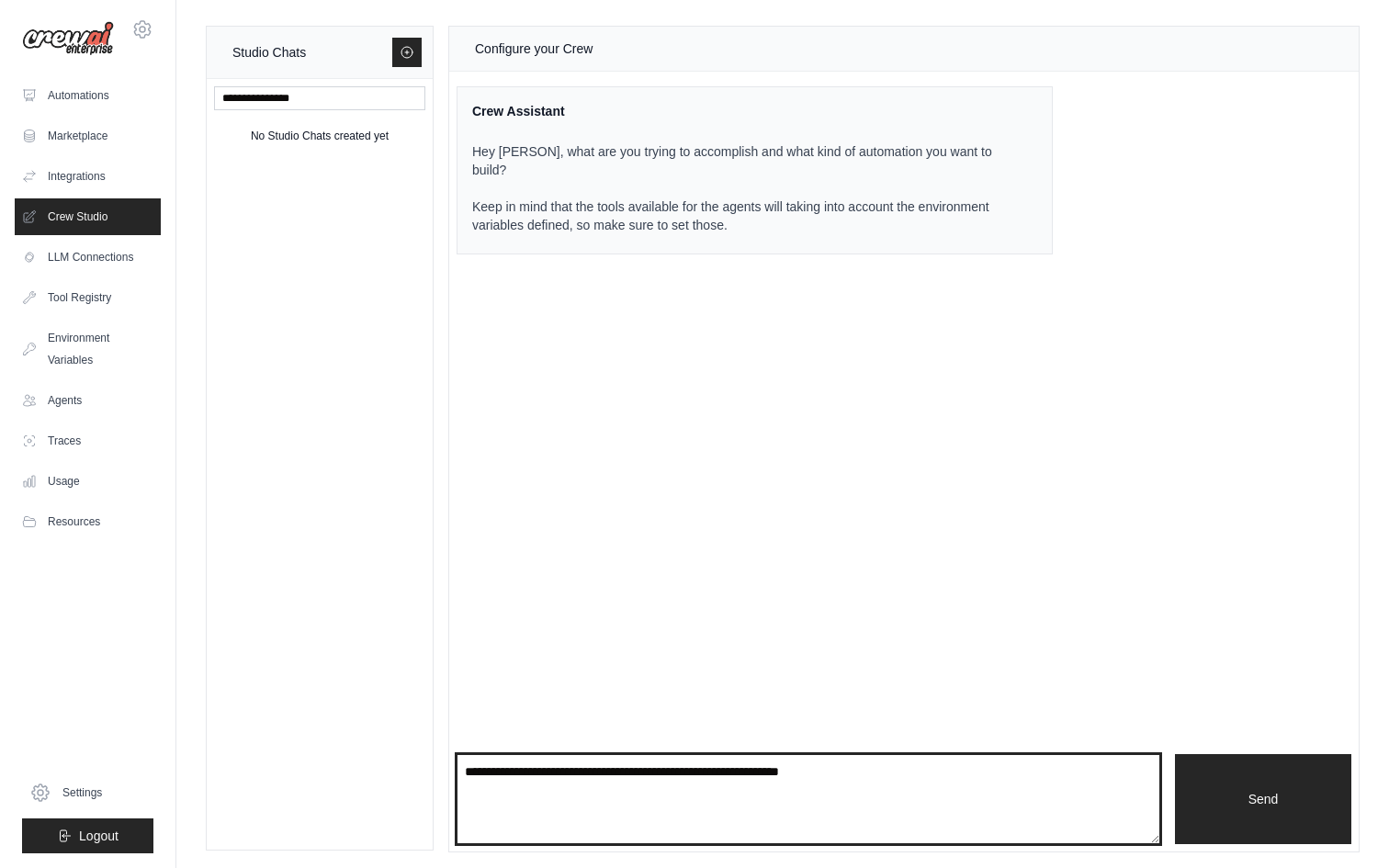 click on "**********" at bounding box center (808, 799) 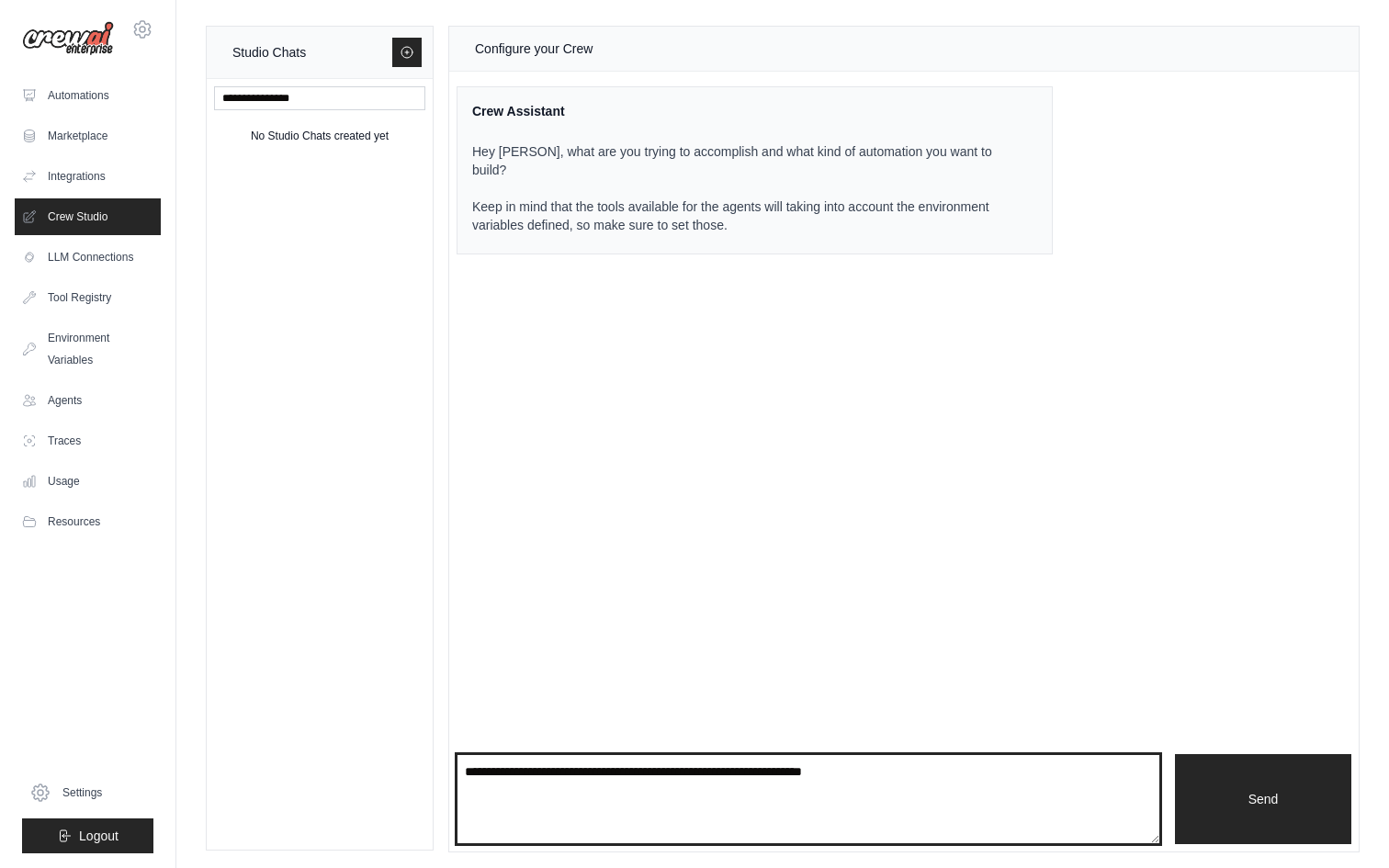 type on "**********" 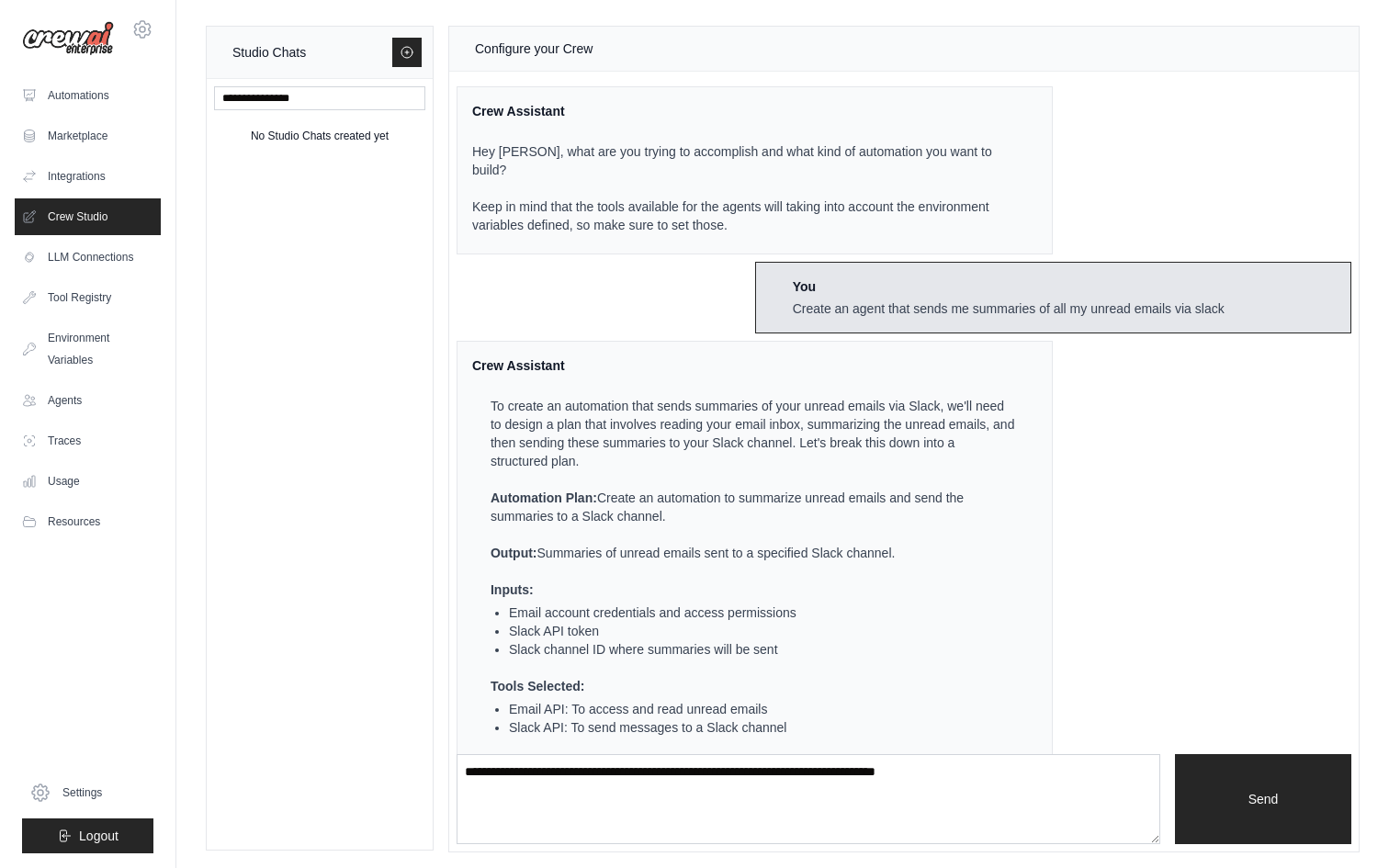scroll, scrollTop: 422, scrollLeft: 0, axis: vertical 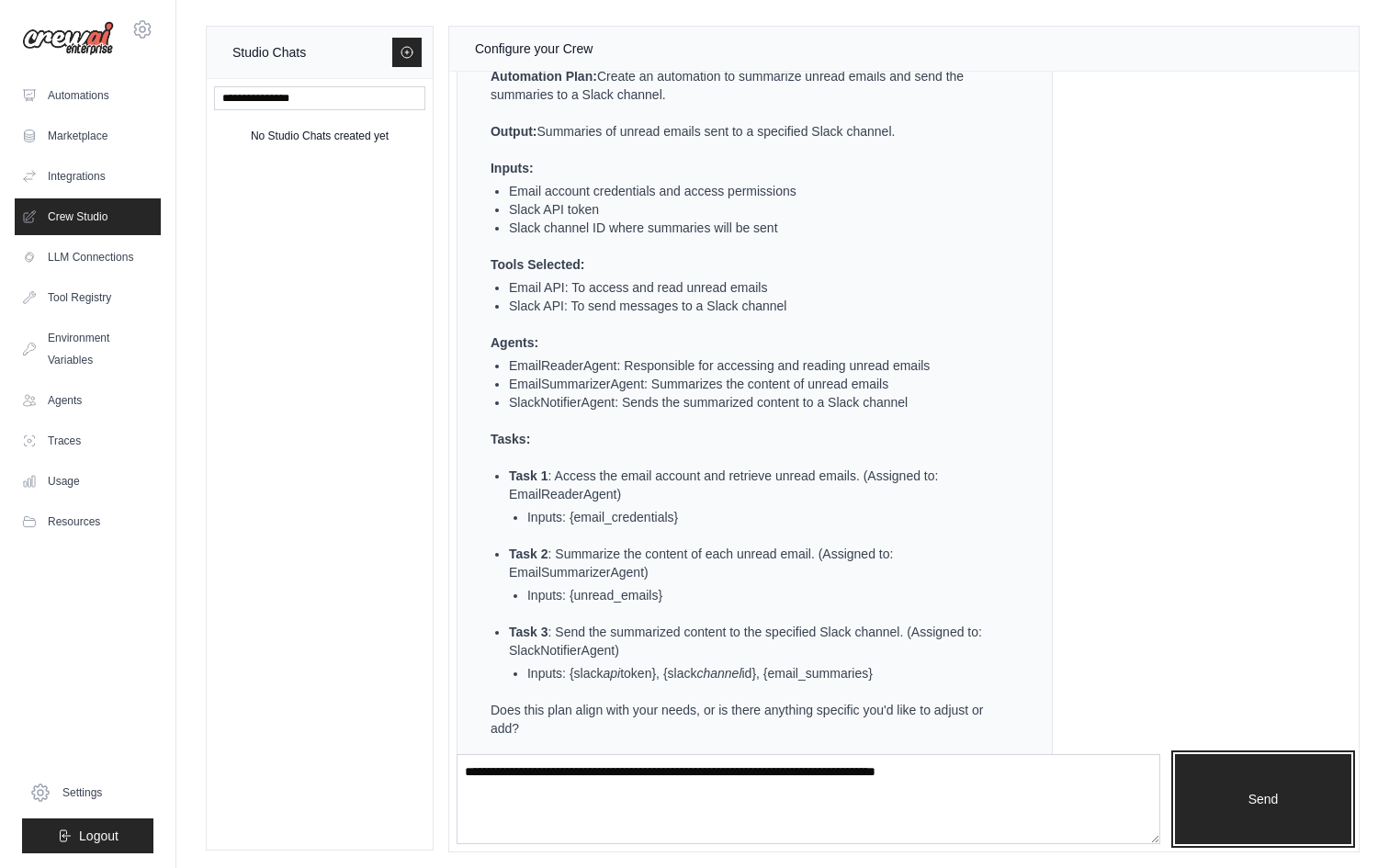 drag, startPoint x: 1272, startPoint y: 806, endPoint x: 1055, endPoint y: 469, distance: 400.822 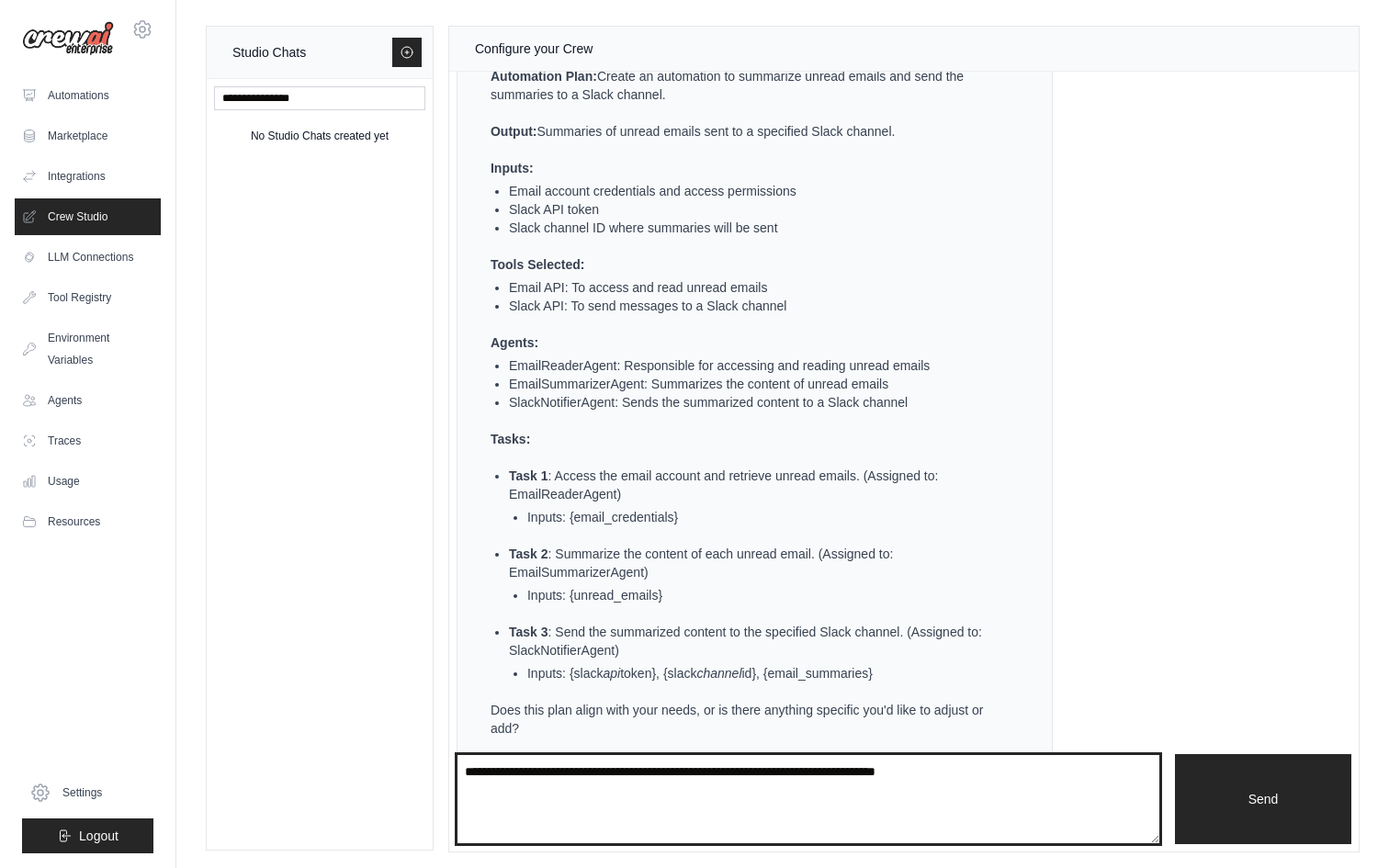 click at bounding box center (808, 799) 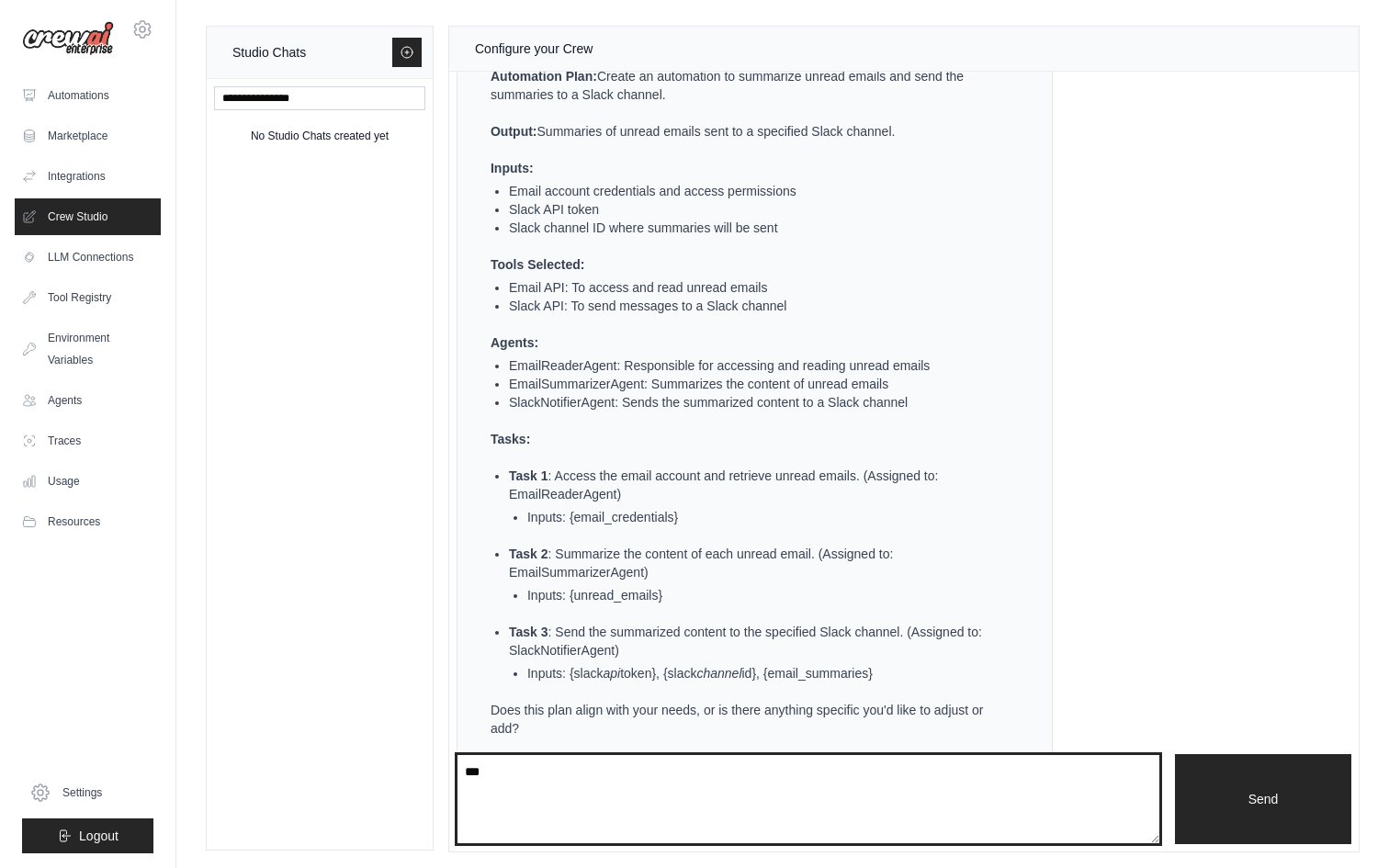 type on "***" 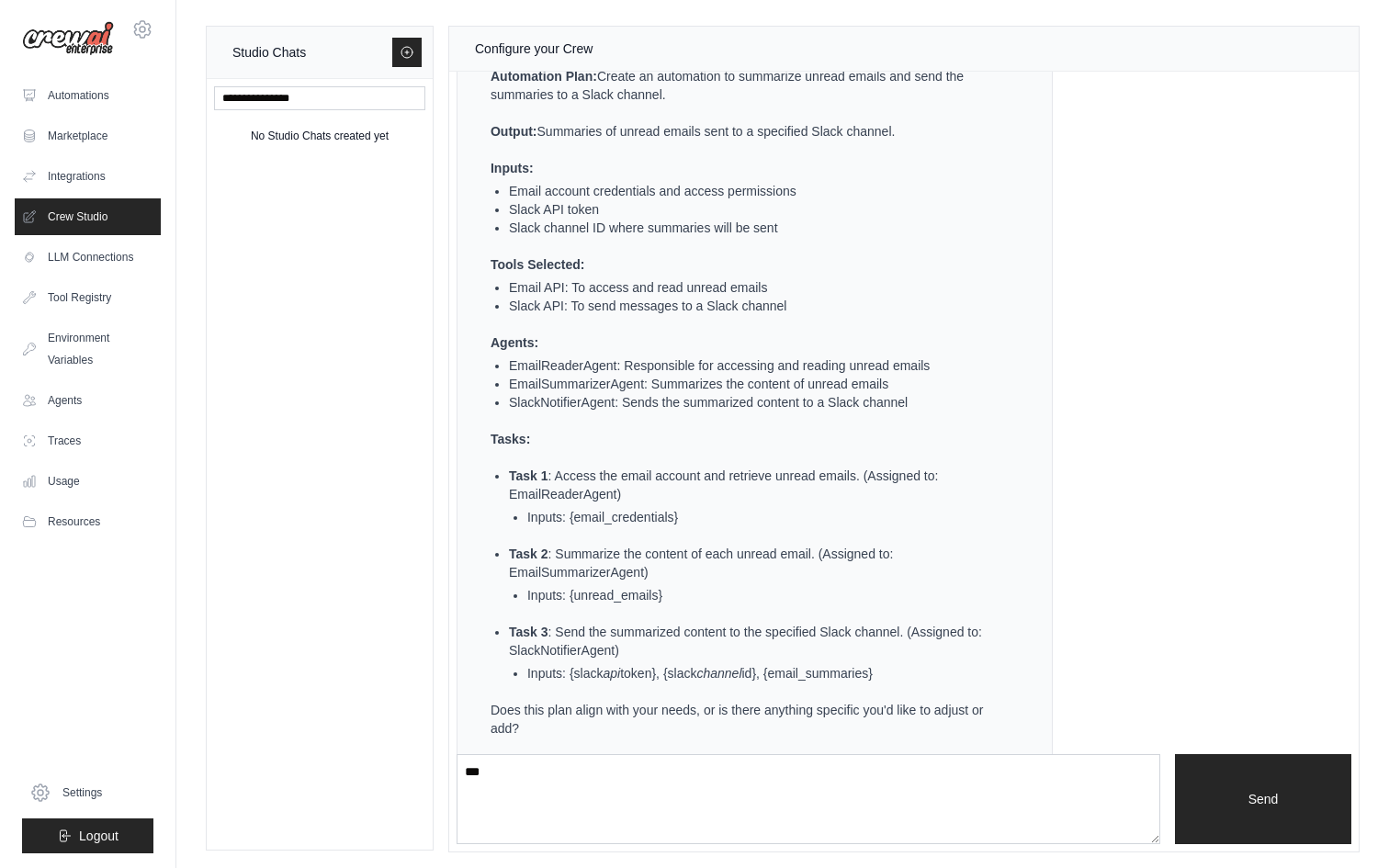 type 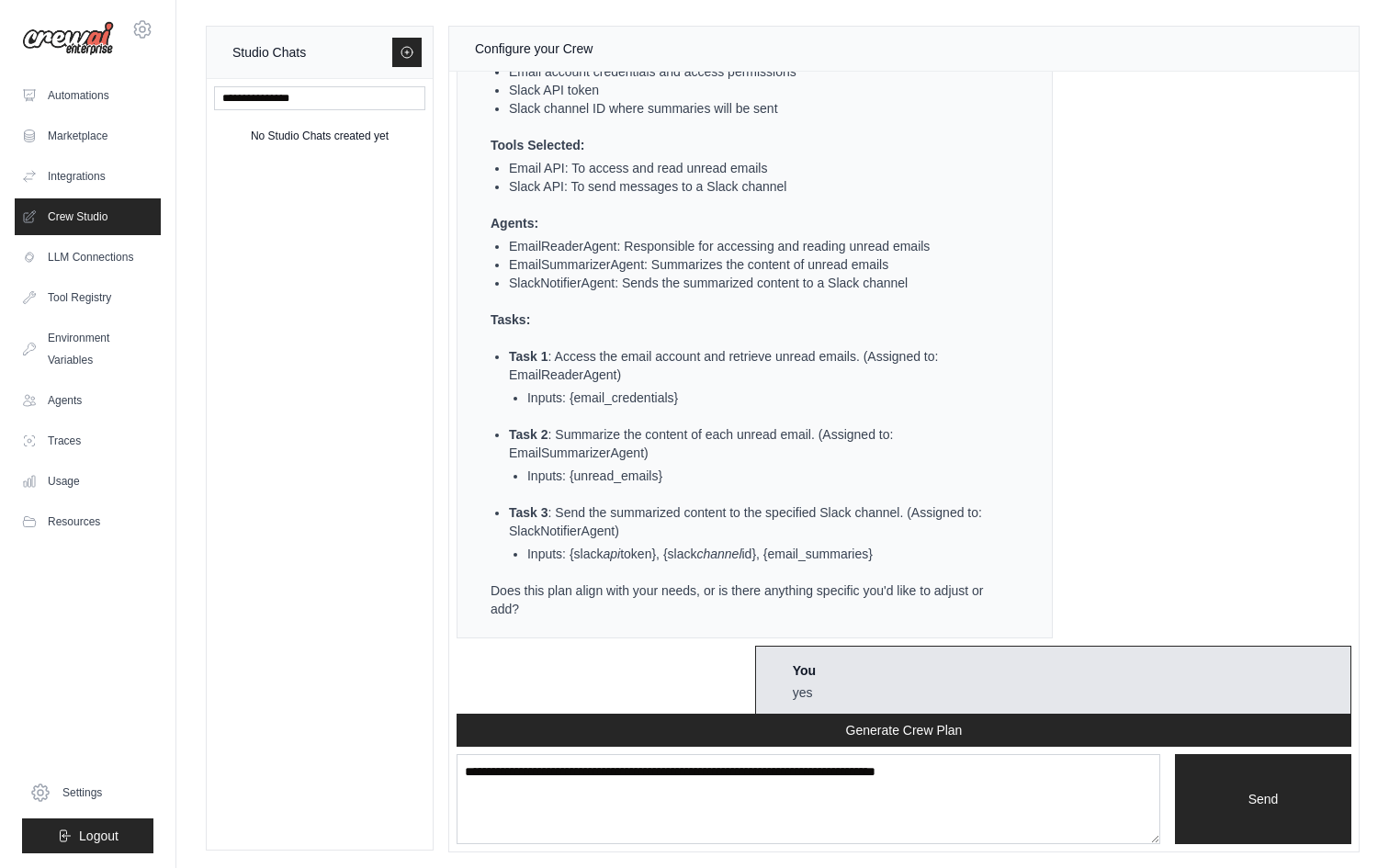 scroll, scrollTop: 1350, scrollLeft: 0, axis: vertical 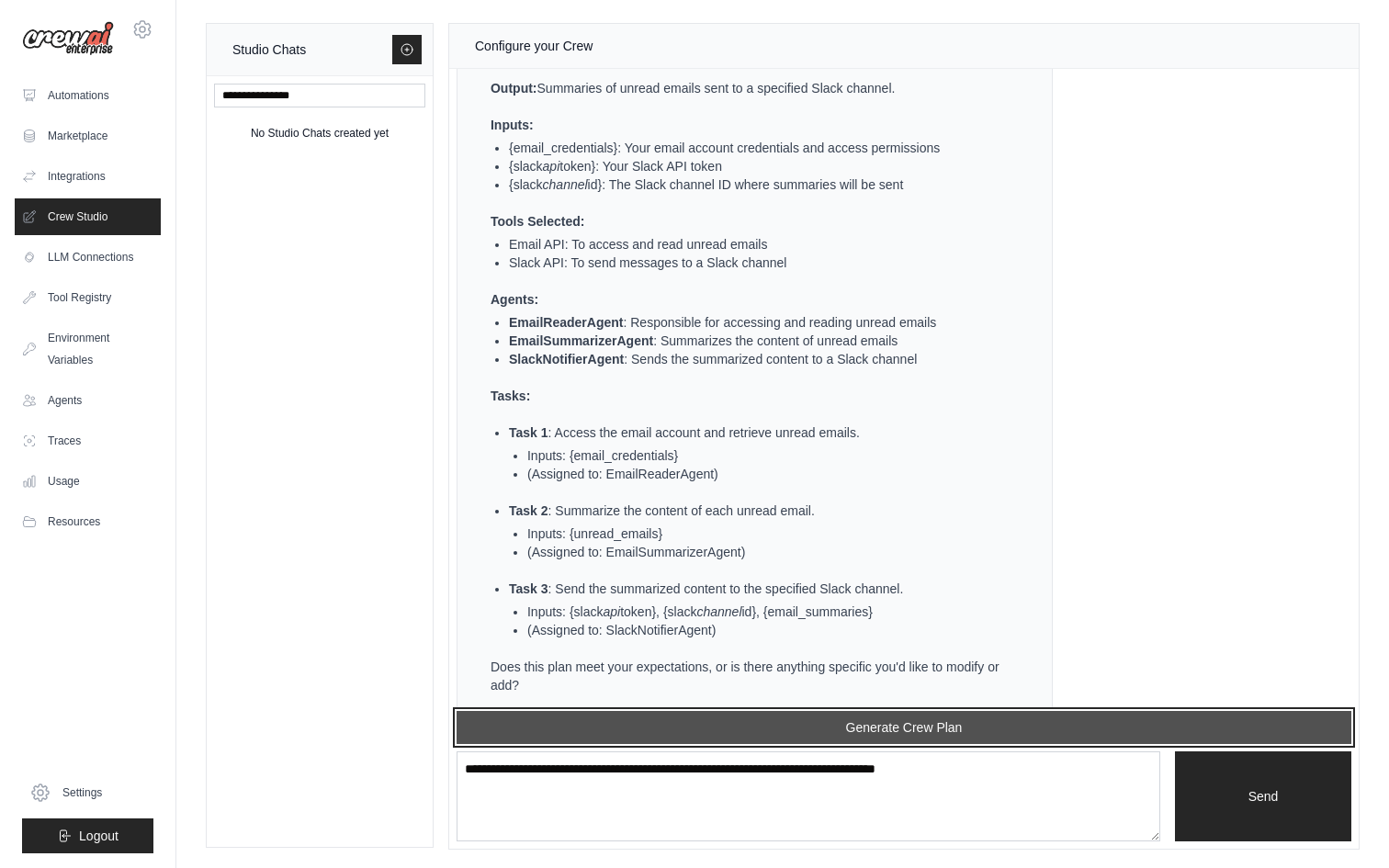 click on "Generate Crew Plan" at bounding box center [904, 727] 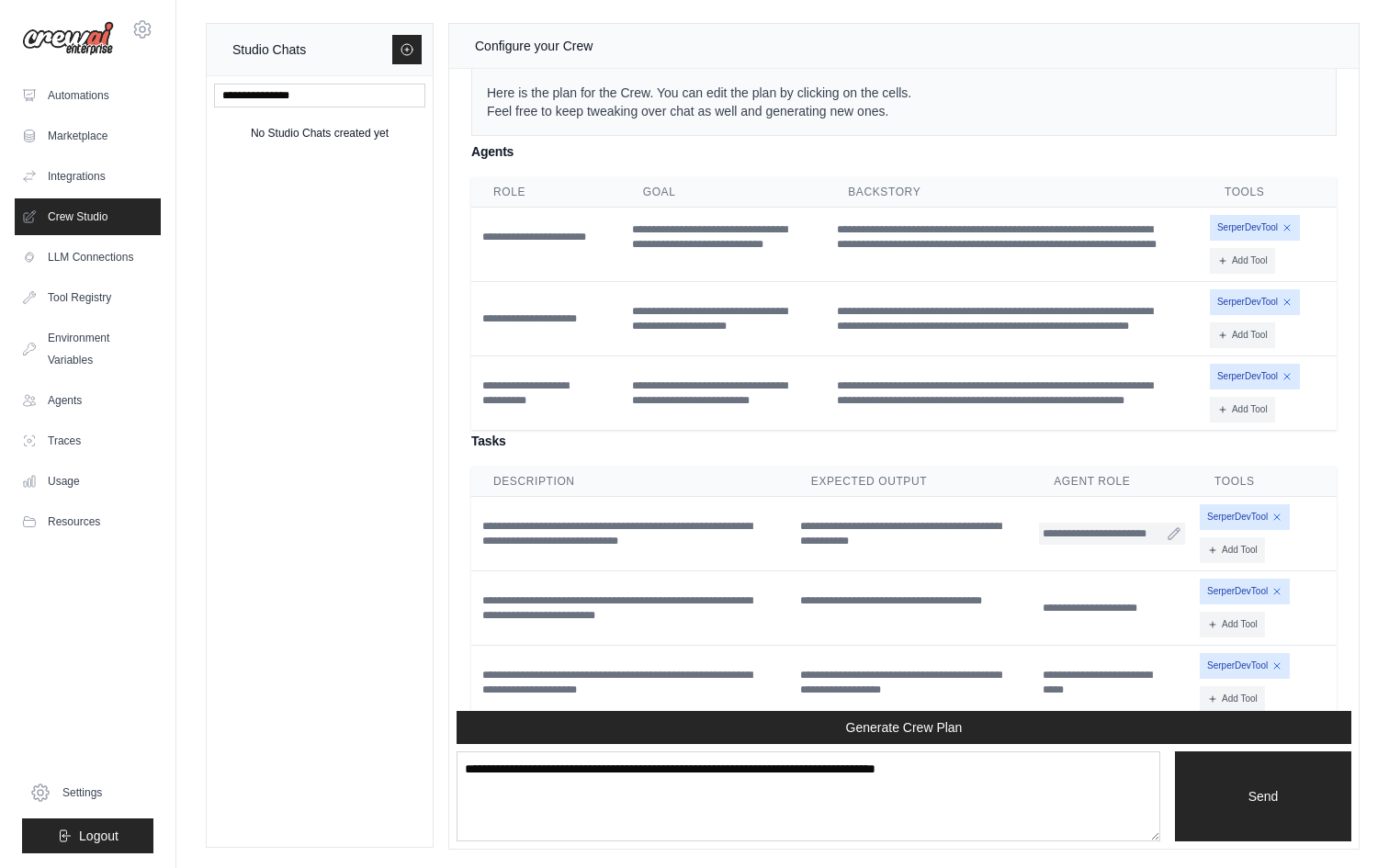 scroll, scrollTop: 2149, scrollLeft: 0, axis: vertical 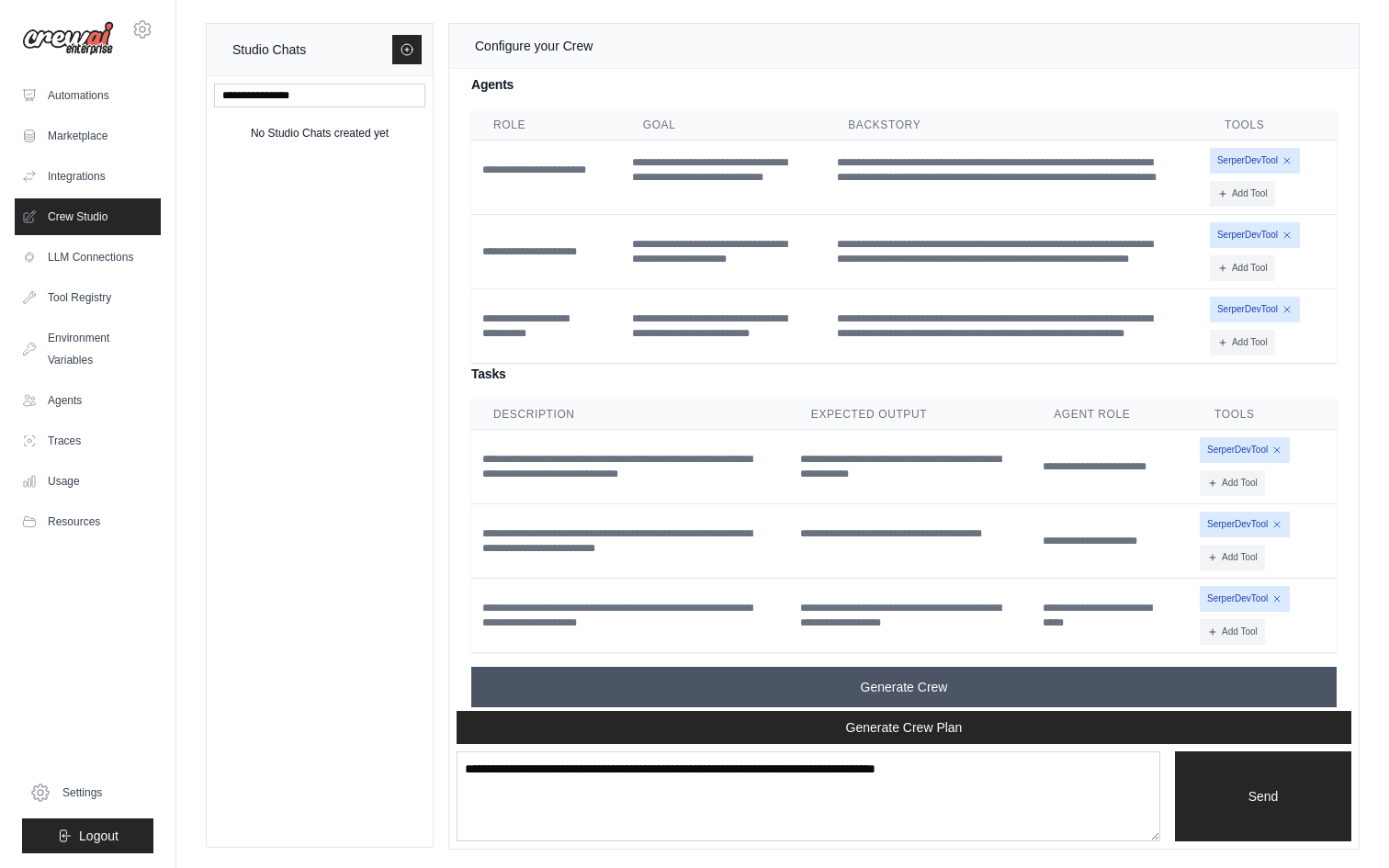 click on "Generate Crew" at bounding box center [904, 687] 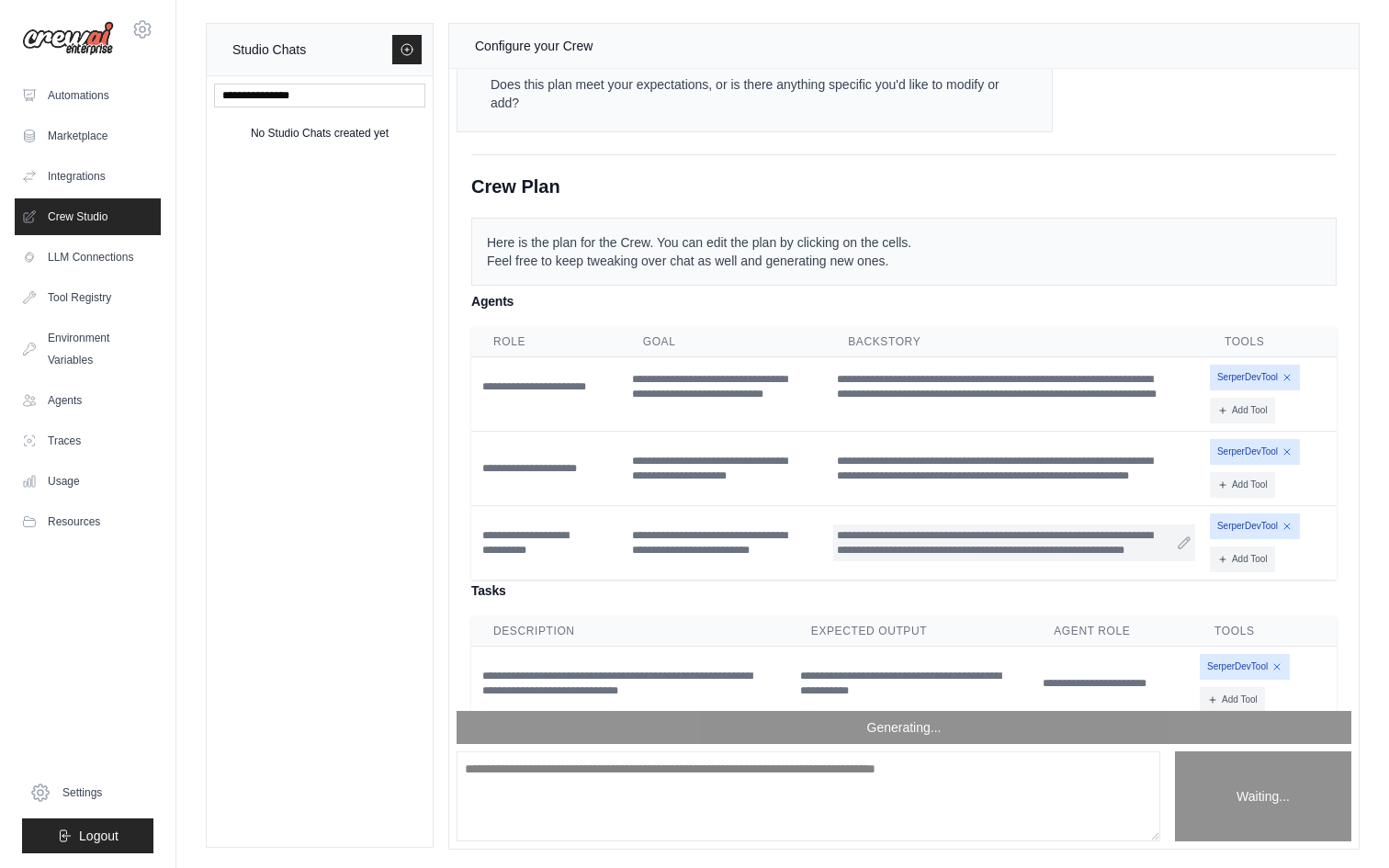 scroll, scrollTop: 2149, scrollLeft: 0, axis: vertical 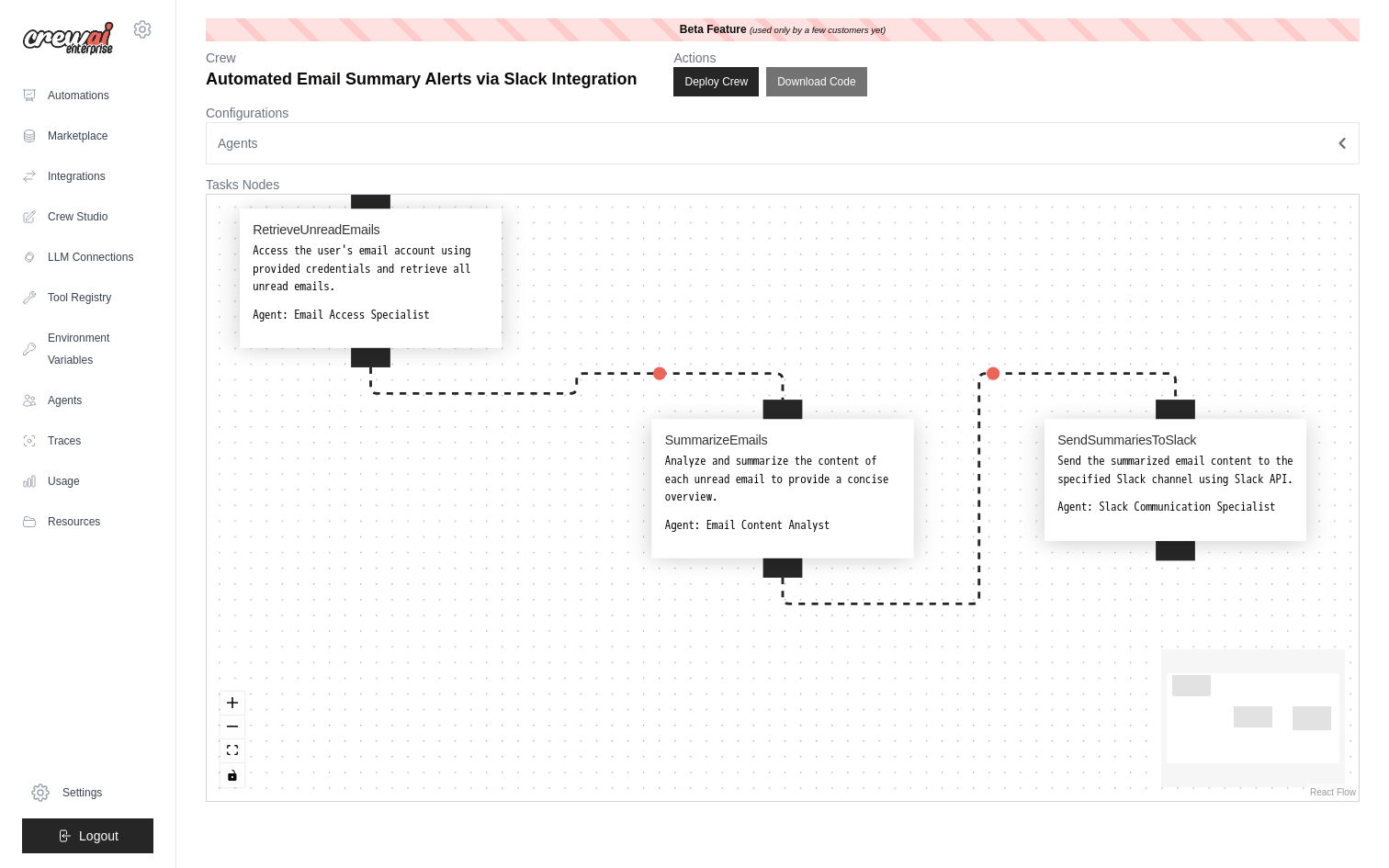 drag, startPoint x: 441, startPoint y: 497, endPoint x: 413, endPoint y: 284, distance: 214.83249 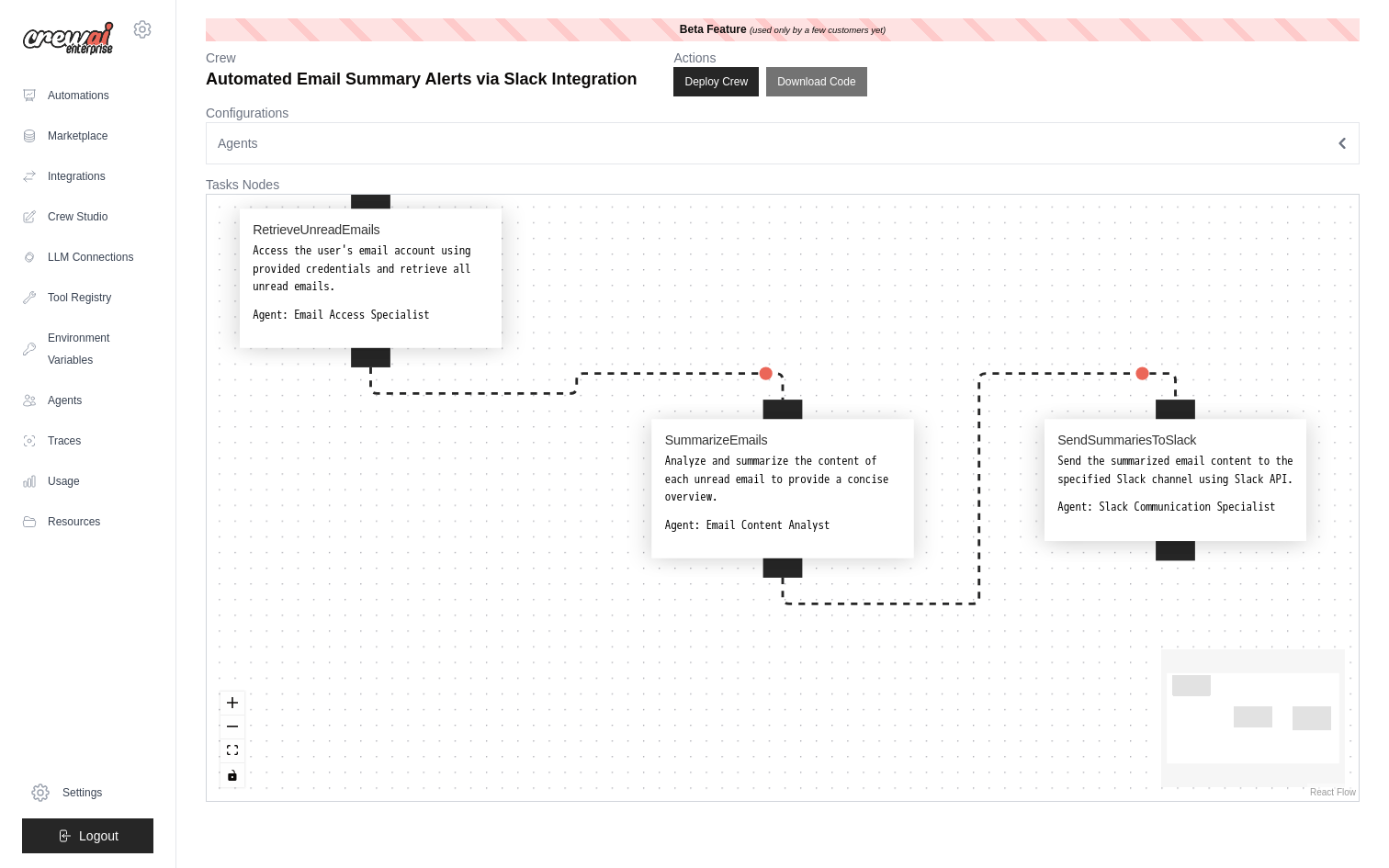 click on "Access the user's email account using provided credentials and retrieve all unread emails." at bounding box center (370, 270) 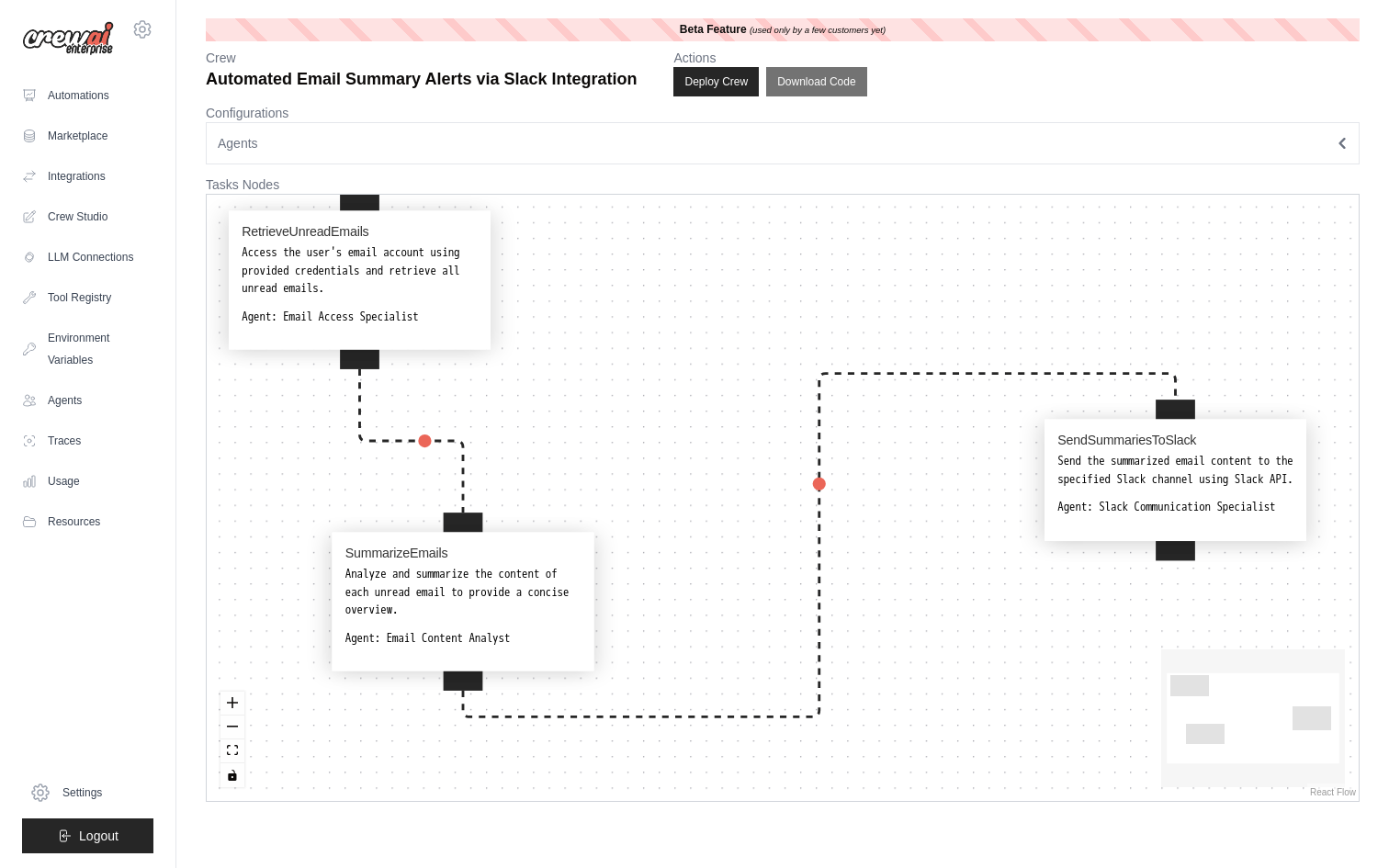 drag, startPoint x: 819, startPoint y: 457, endPoint x: 497, endPoint y: 569, distance: 340.92228 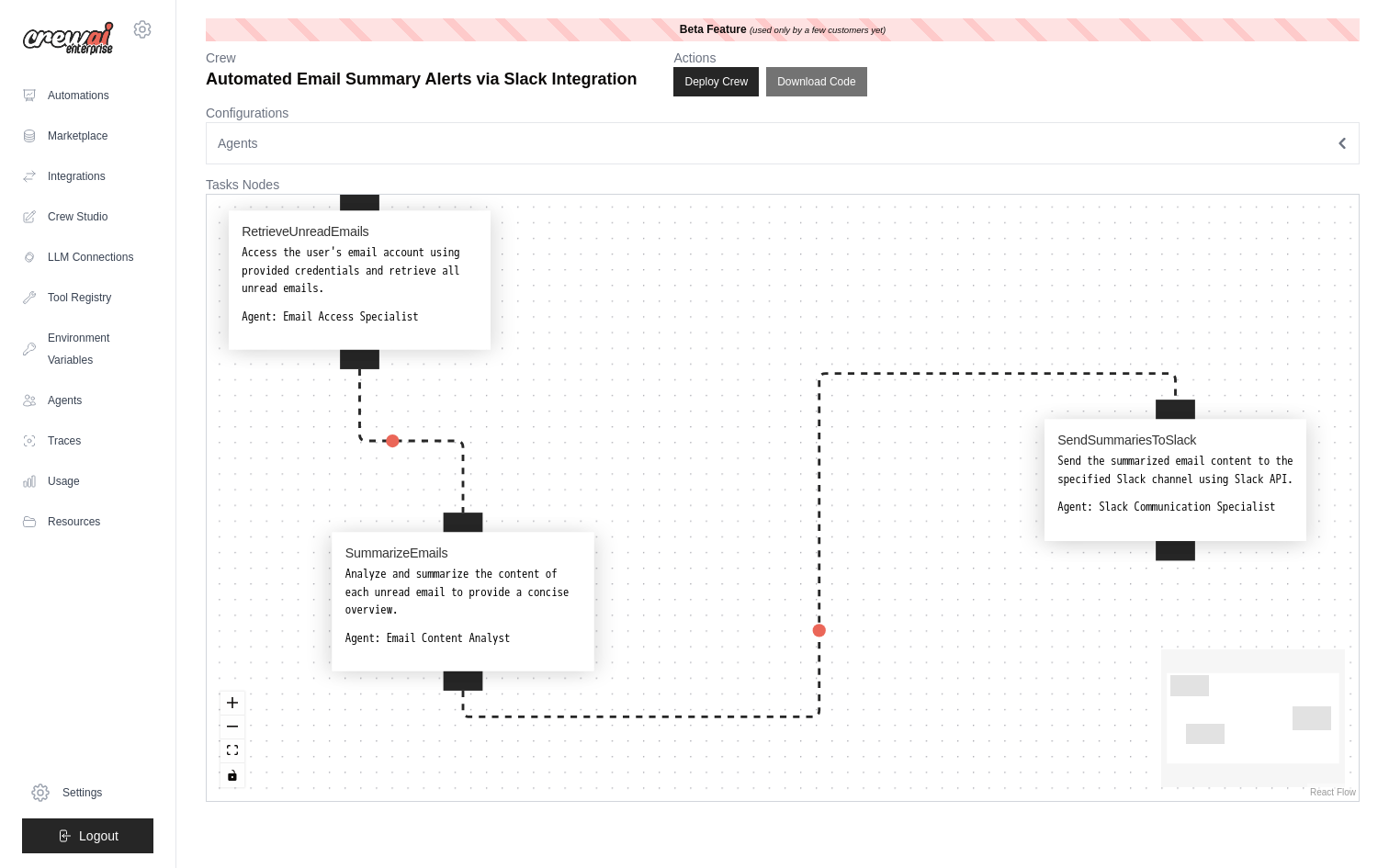 click on "Analyze and summarize the content of each unread email to provide a concise overview." at bounding box center (463, 593) 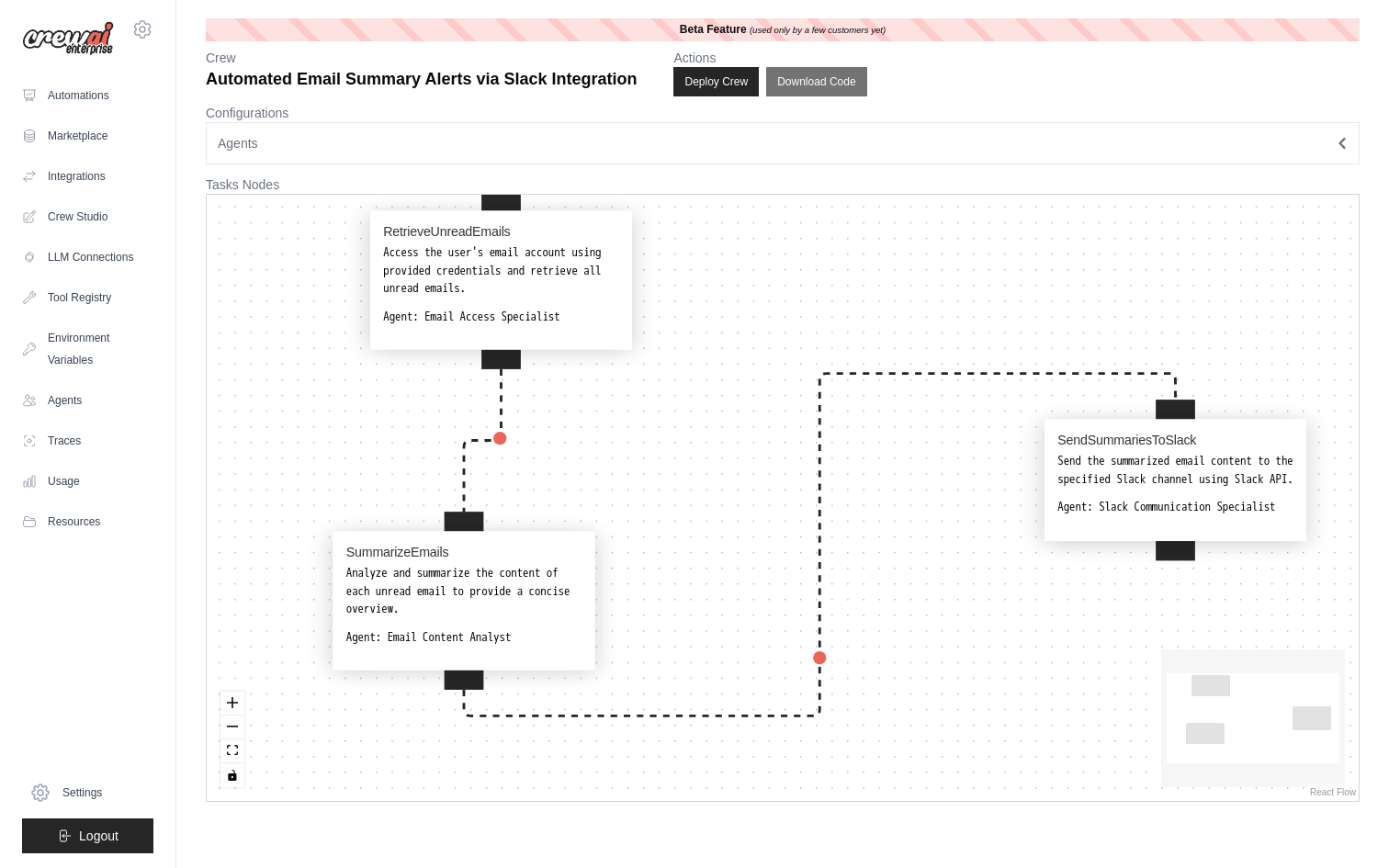 drag, startPoint x: 478, startPoint y: 306, endPoint x: 549, endPoint y: 306, distance: 71 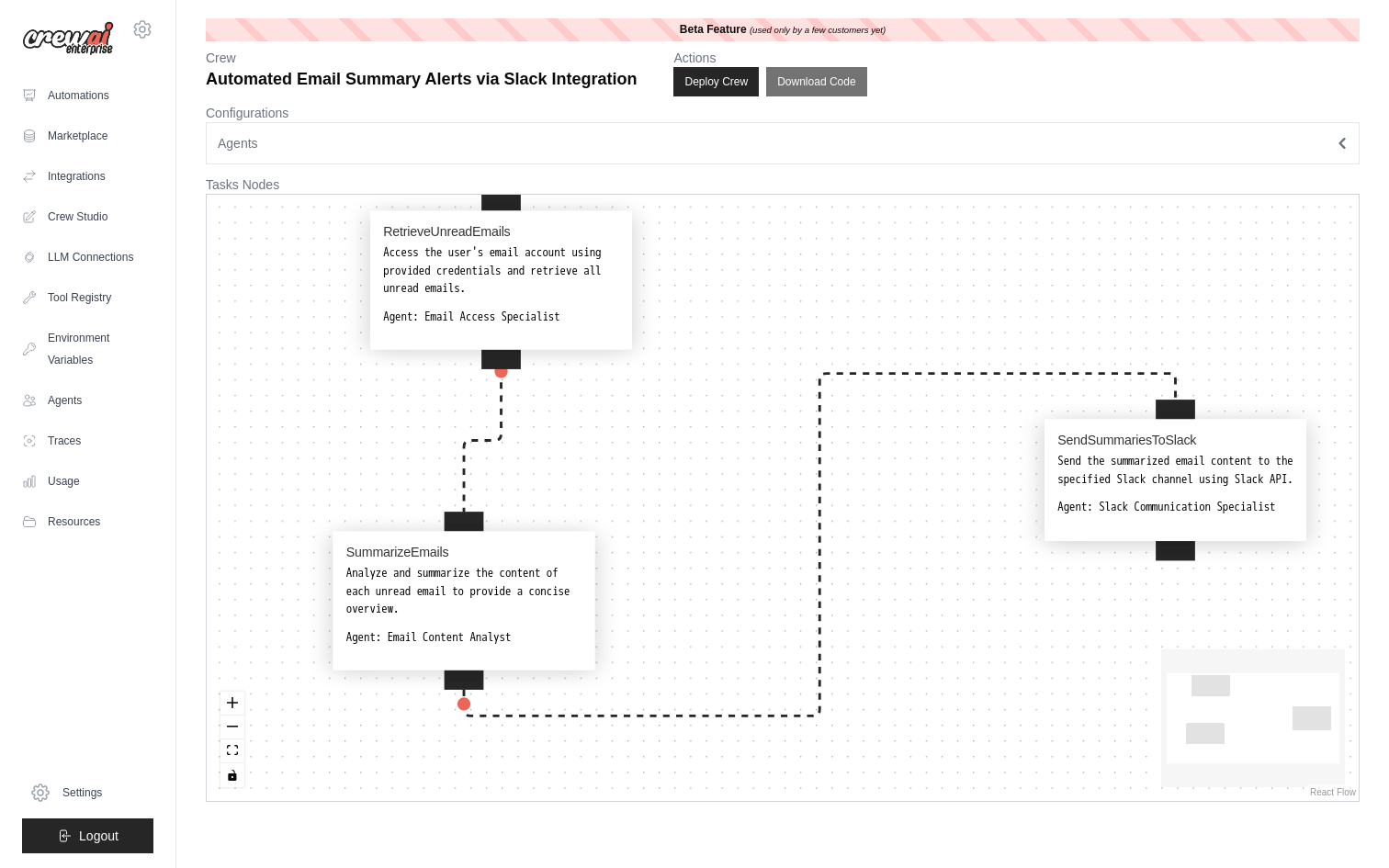 click on "RetrieveUnreadEmails Access the user's email account using provided credentials and retrieve all unread emails. Agent:   Email Access Specialist" at bounding box center (501, 275) 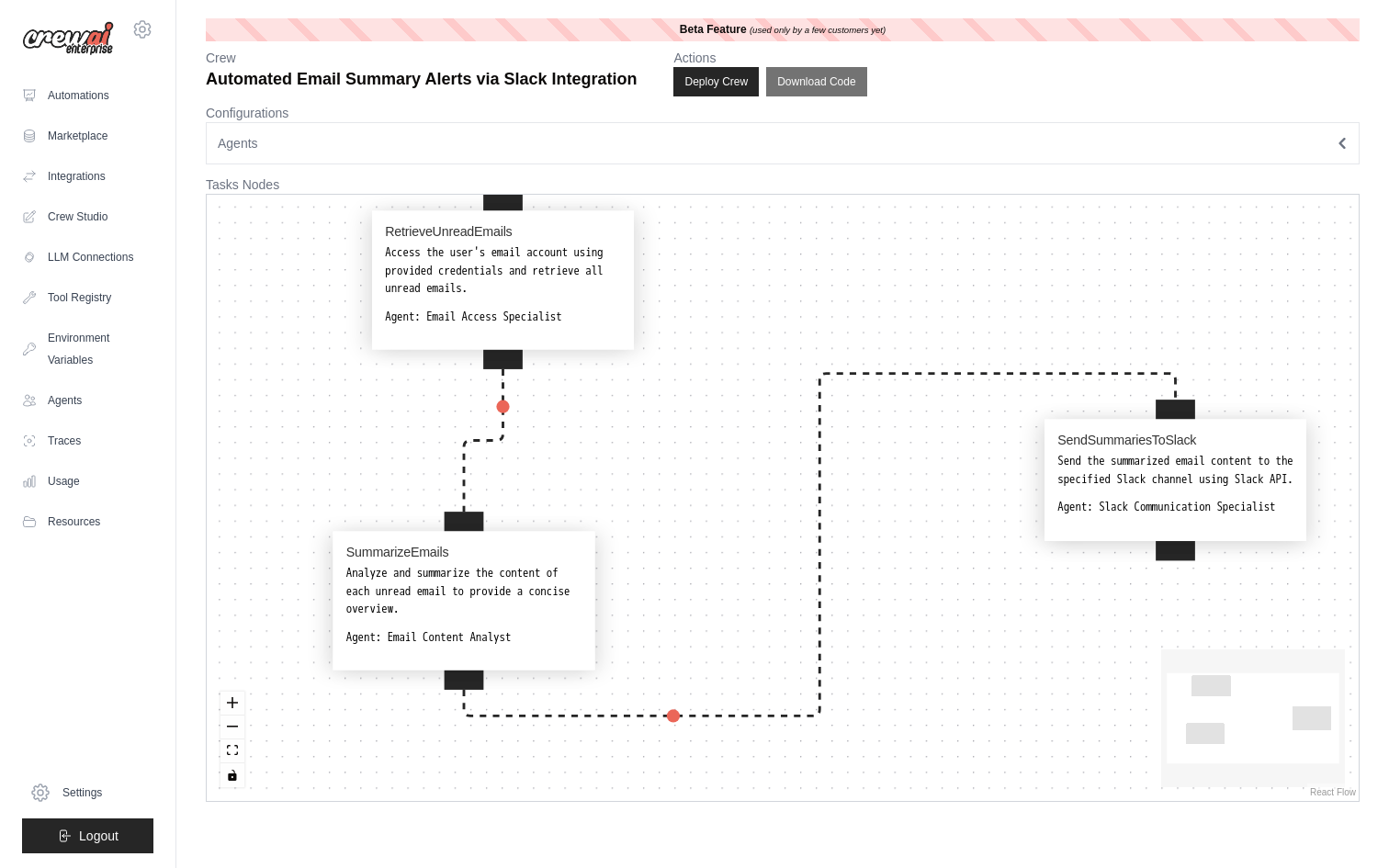 click on "RetrieveUnreadEmails Access the user's email account using provided credentials and retrieve all unread emails. Agent:   Email Access Specialist" at bounding box center [503, 275] 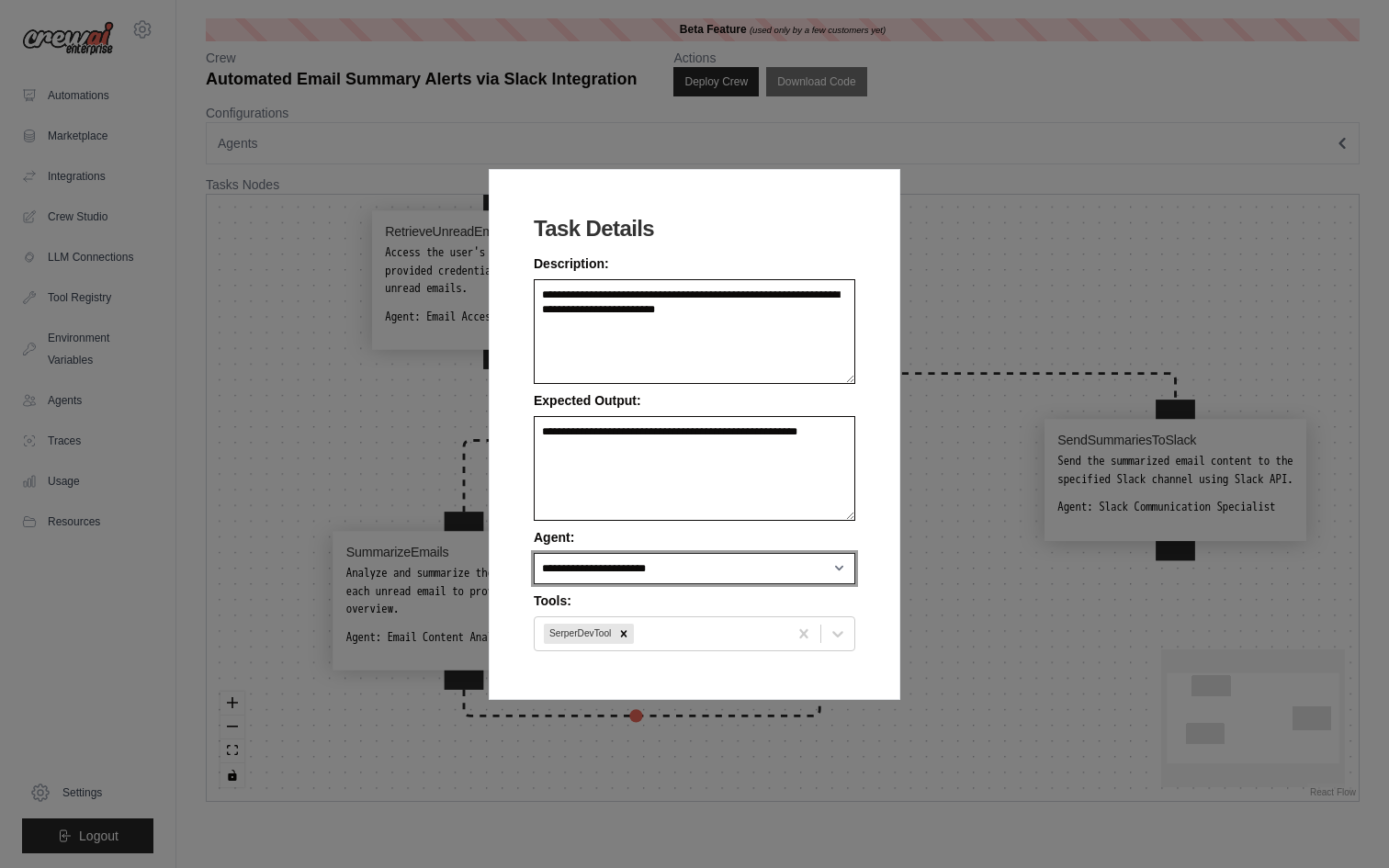 click on "**********" at bounding box center (694, 569) 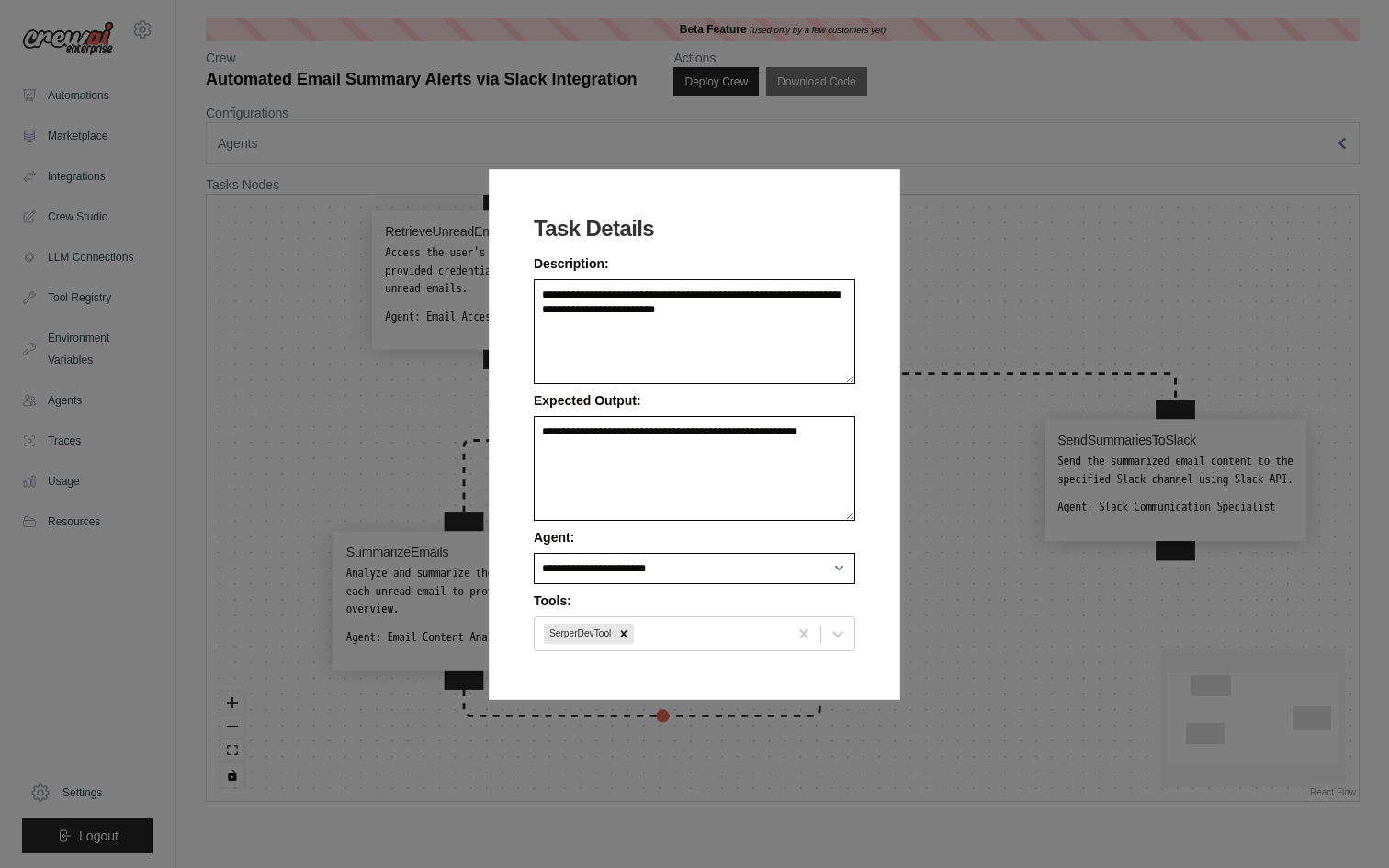 click on "**********" at bounding box center [694, 434] 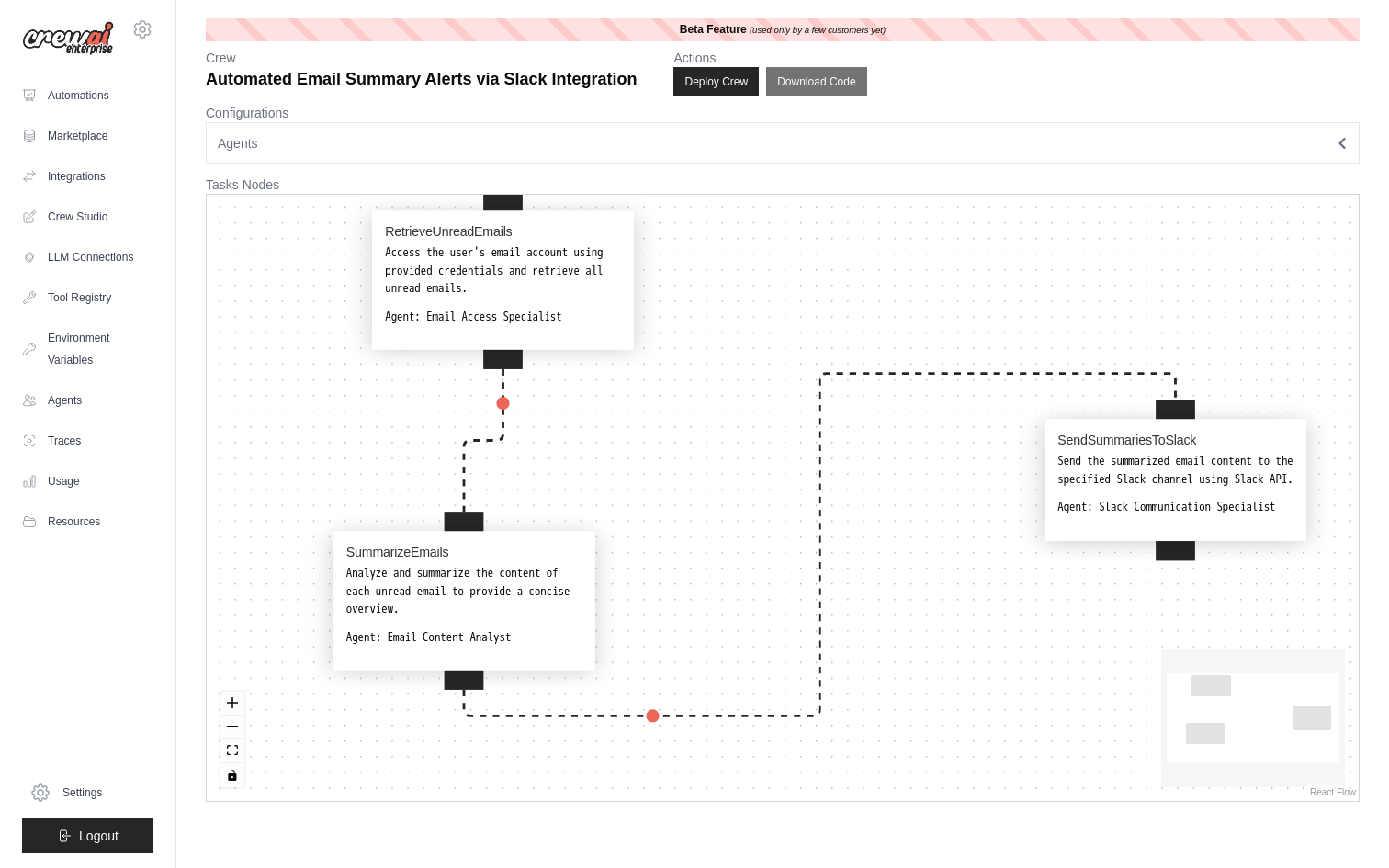 click on "Agents" at bounding box center (783, 143) 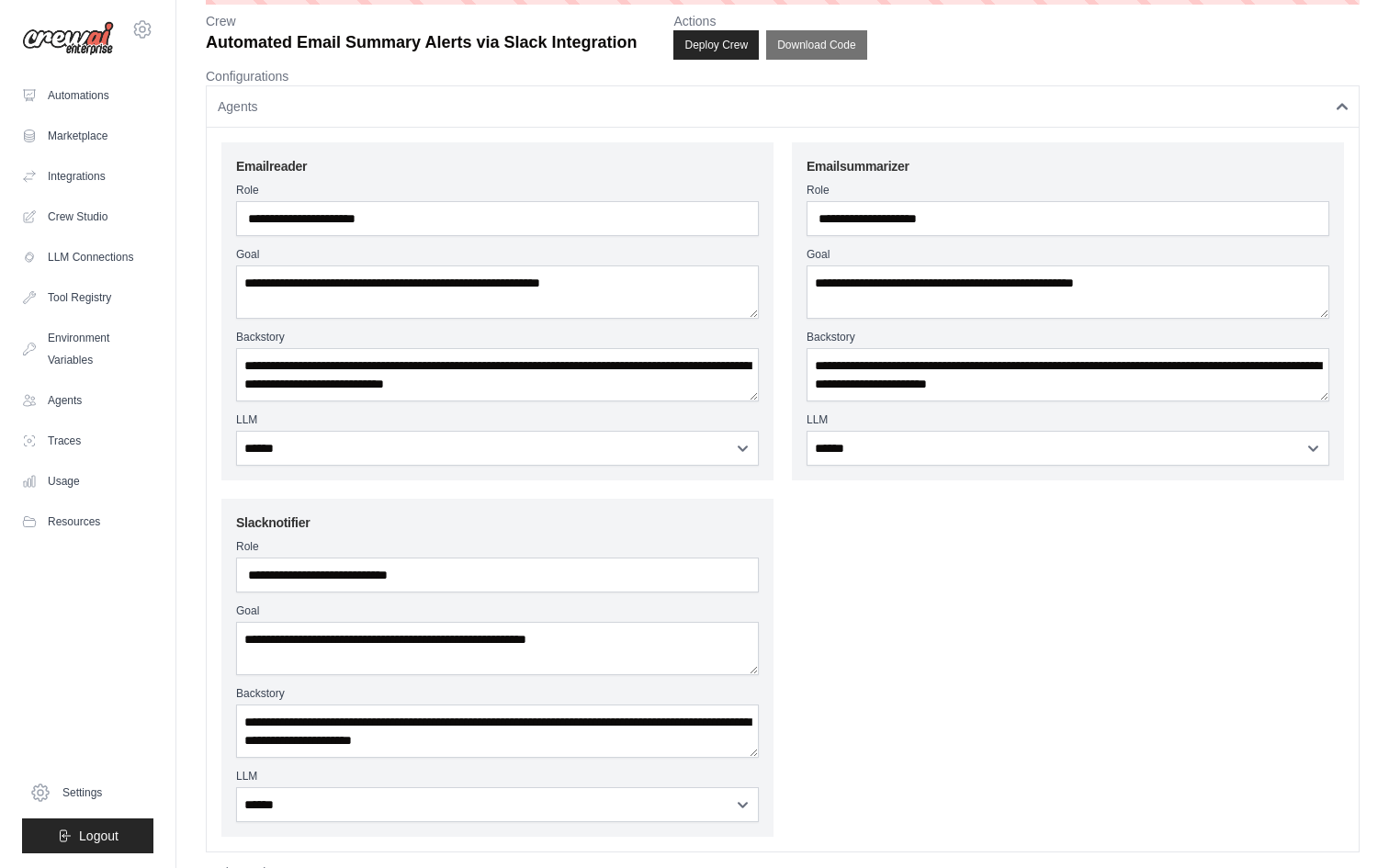 scroll, scrollTop: 0, scrollLeft: 0, axis: both 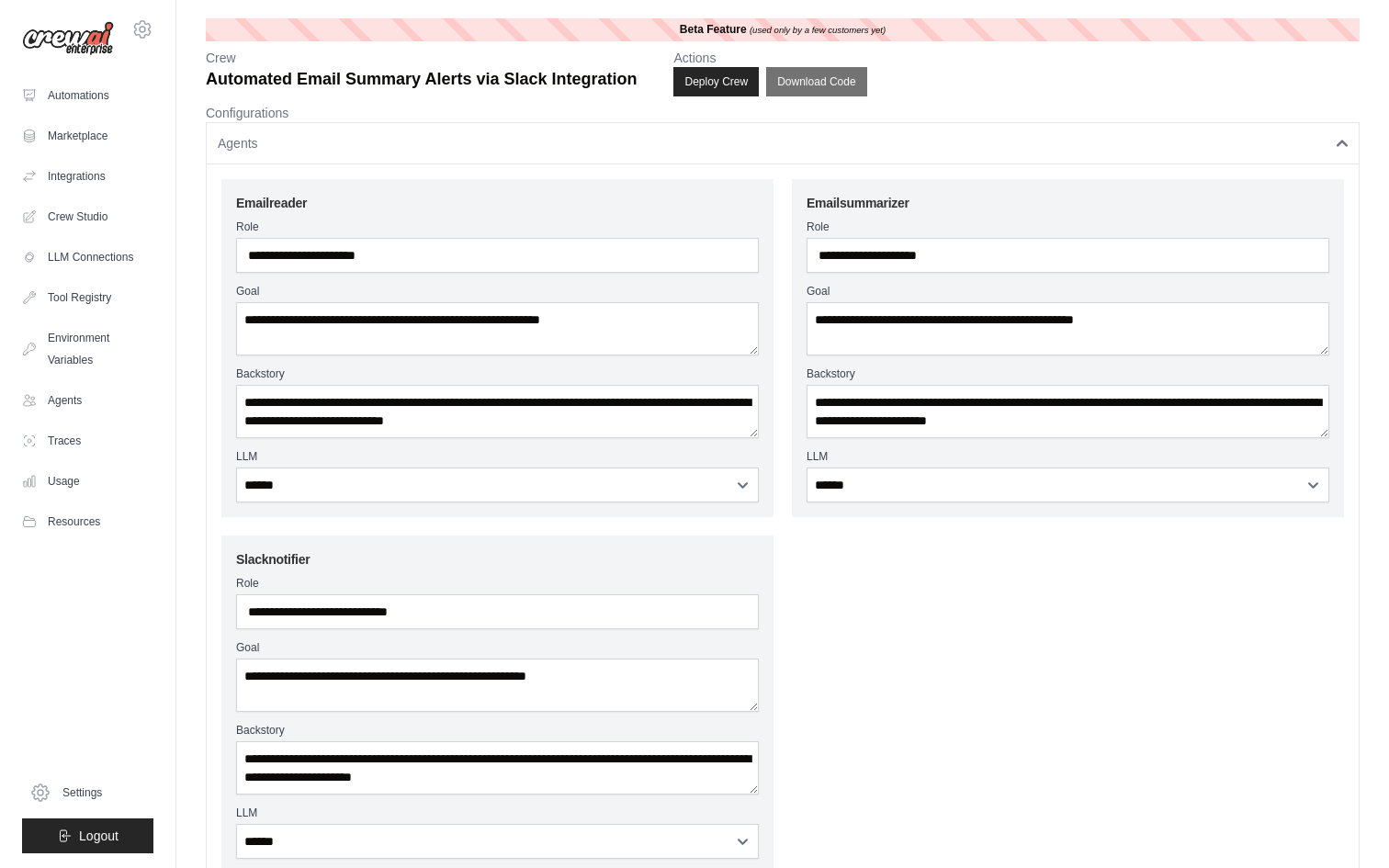 click on "**********" at bounding box center (783, 526) 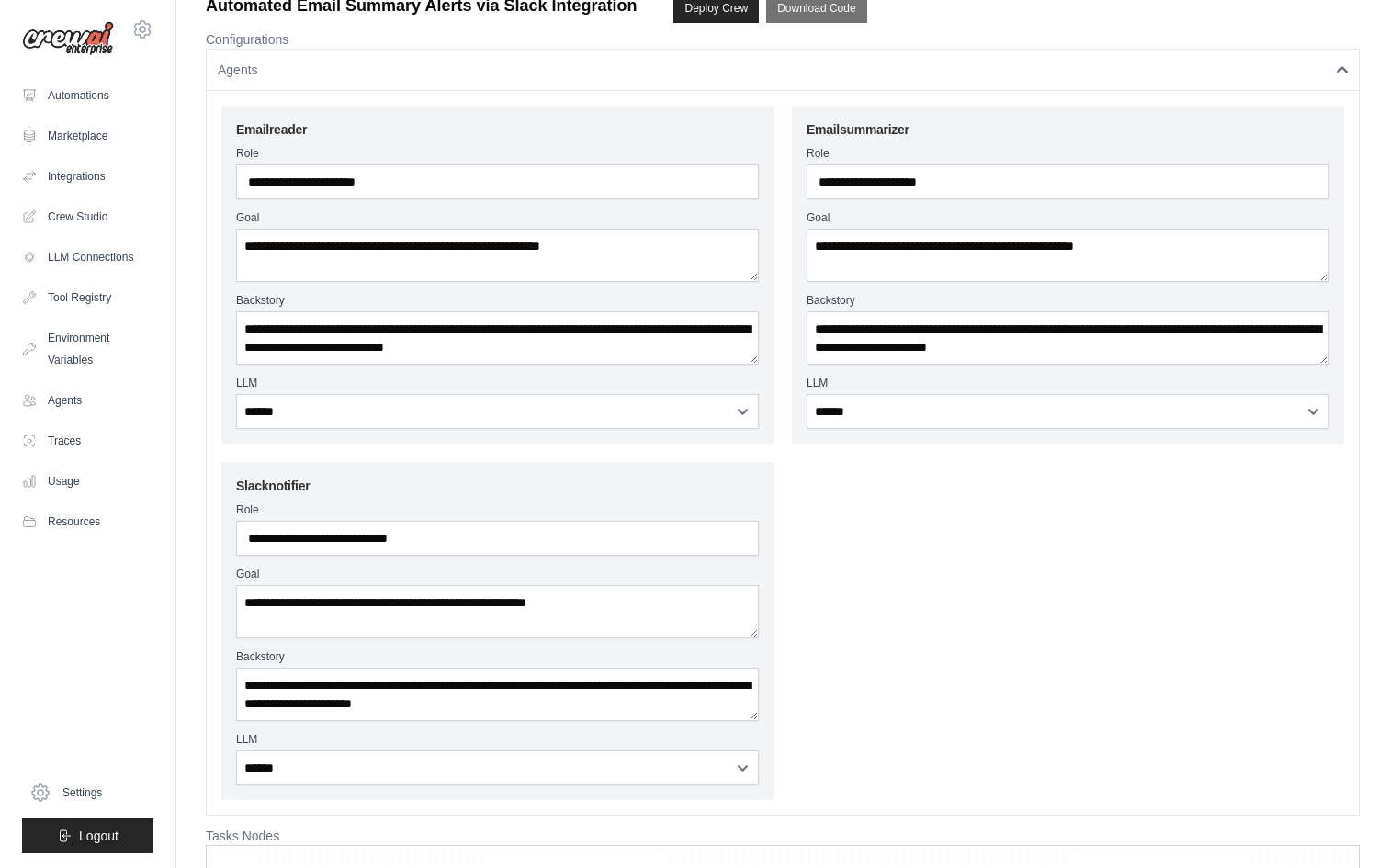 scroll, scrollTop: 83, scrollLeft: 0, axis: vertical 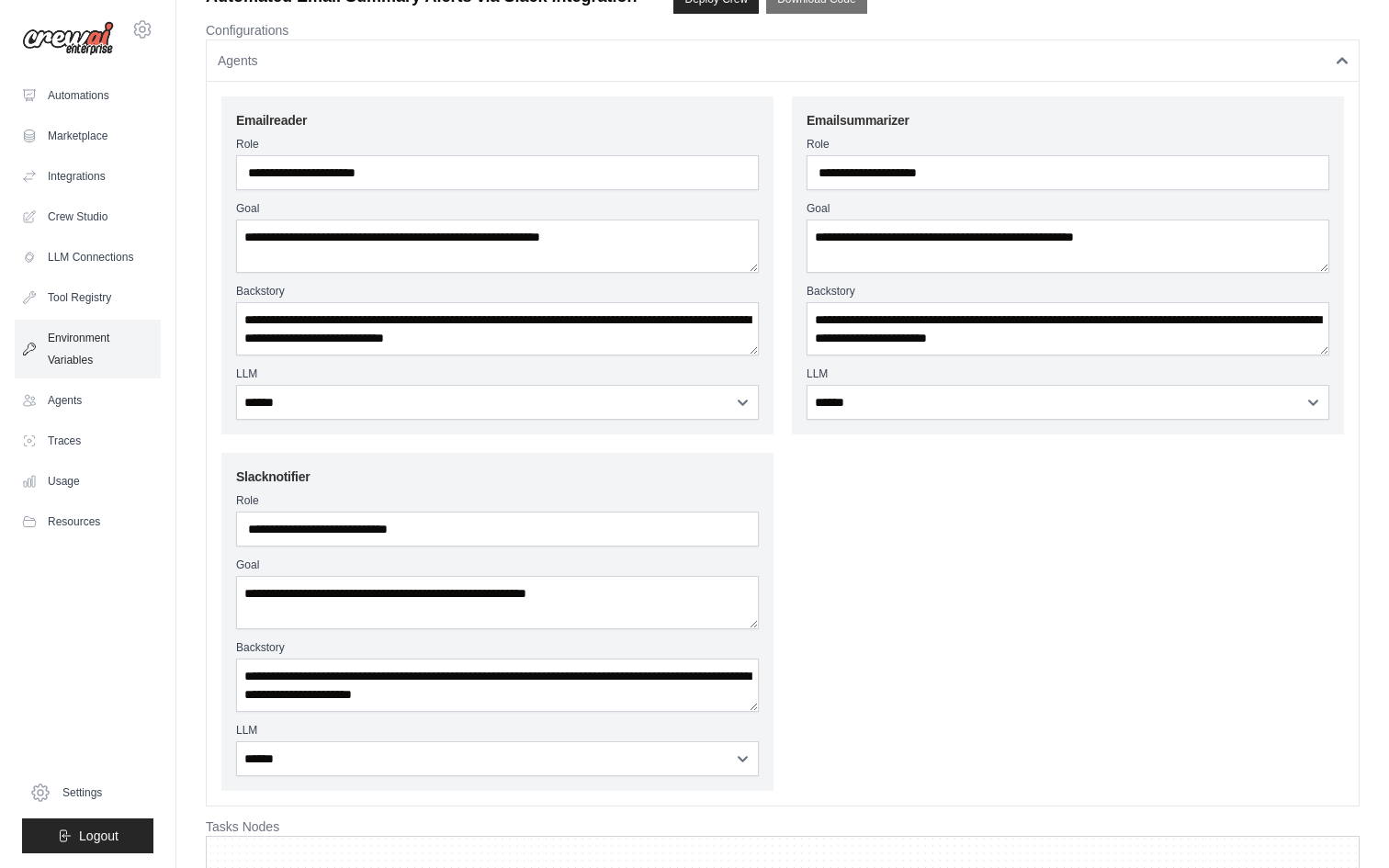 click on "Environment Variables" at bounding box center [87, 349] 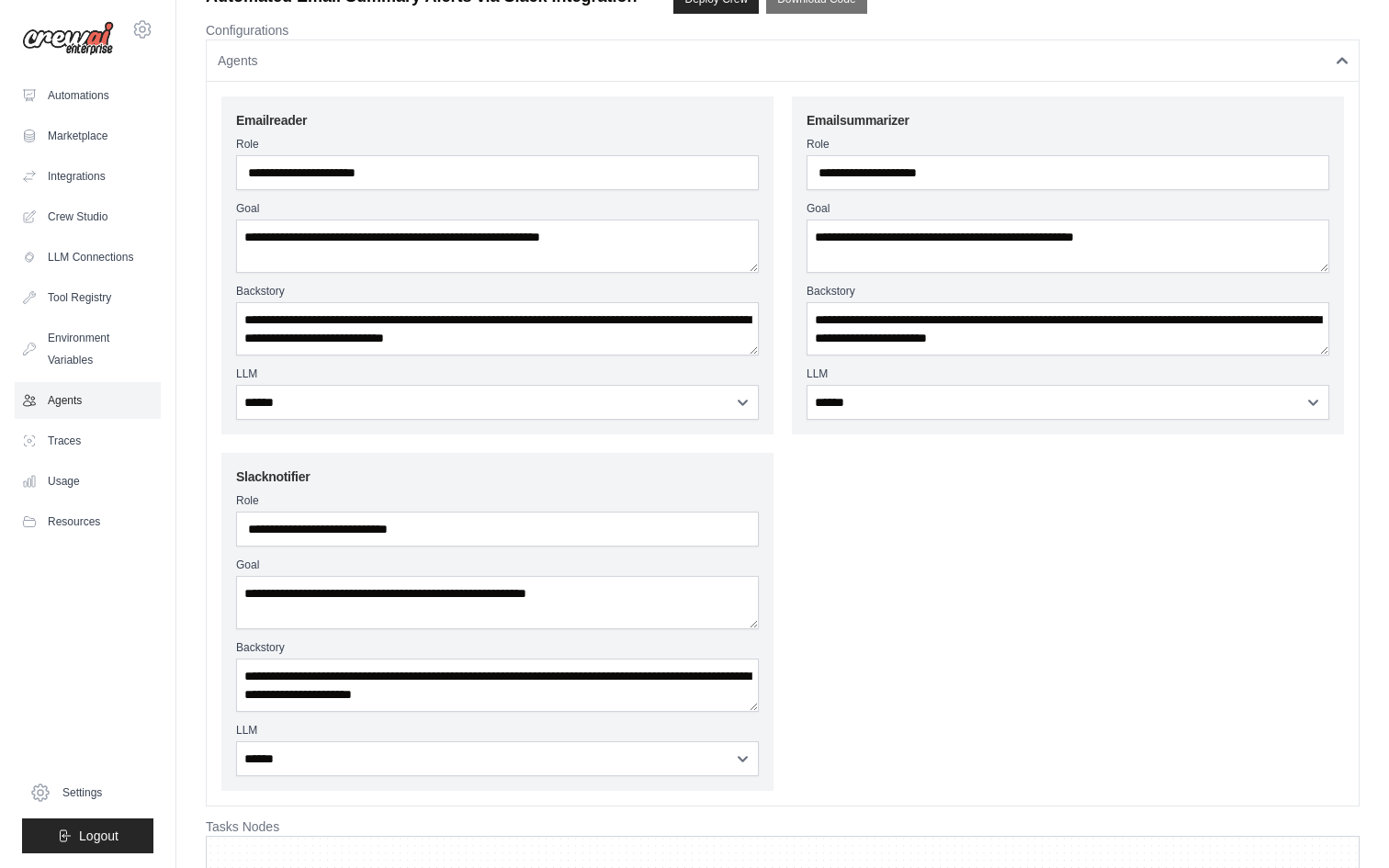 scroll, scrollTop: 0, scrollLeft: 0, axis: both 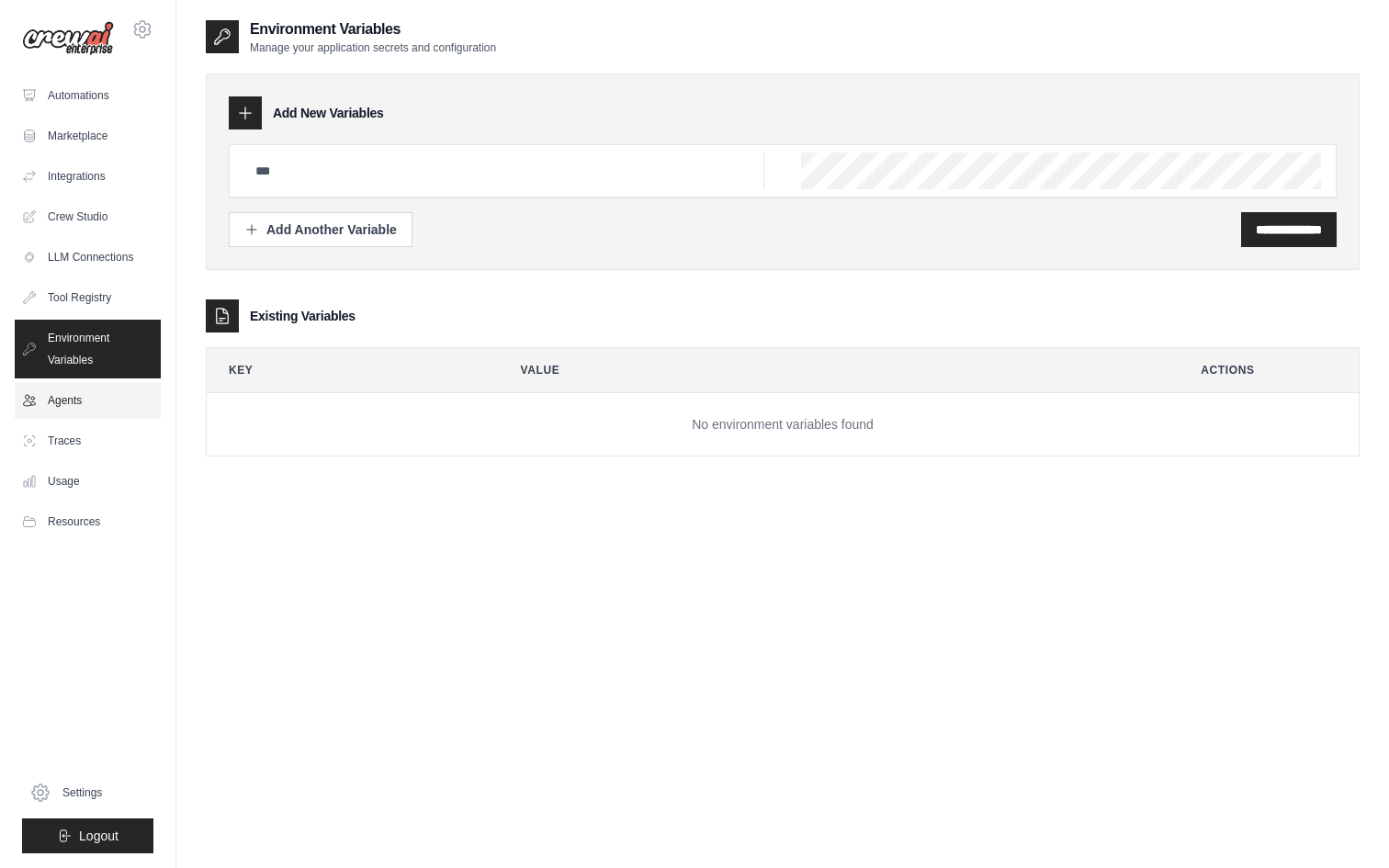 click on "Agents" at bounding box center (87, 400) 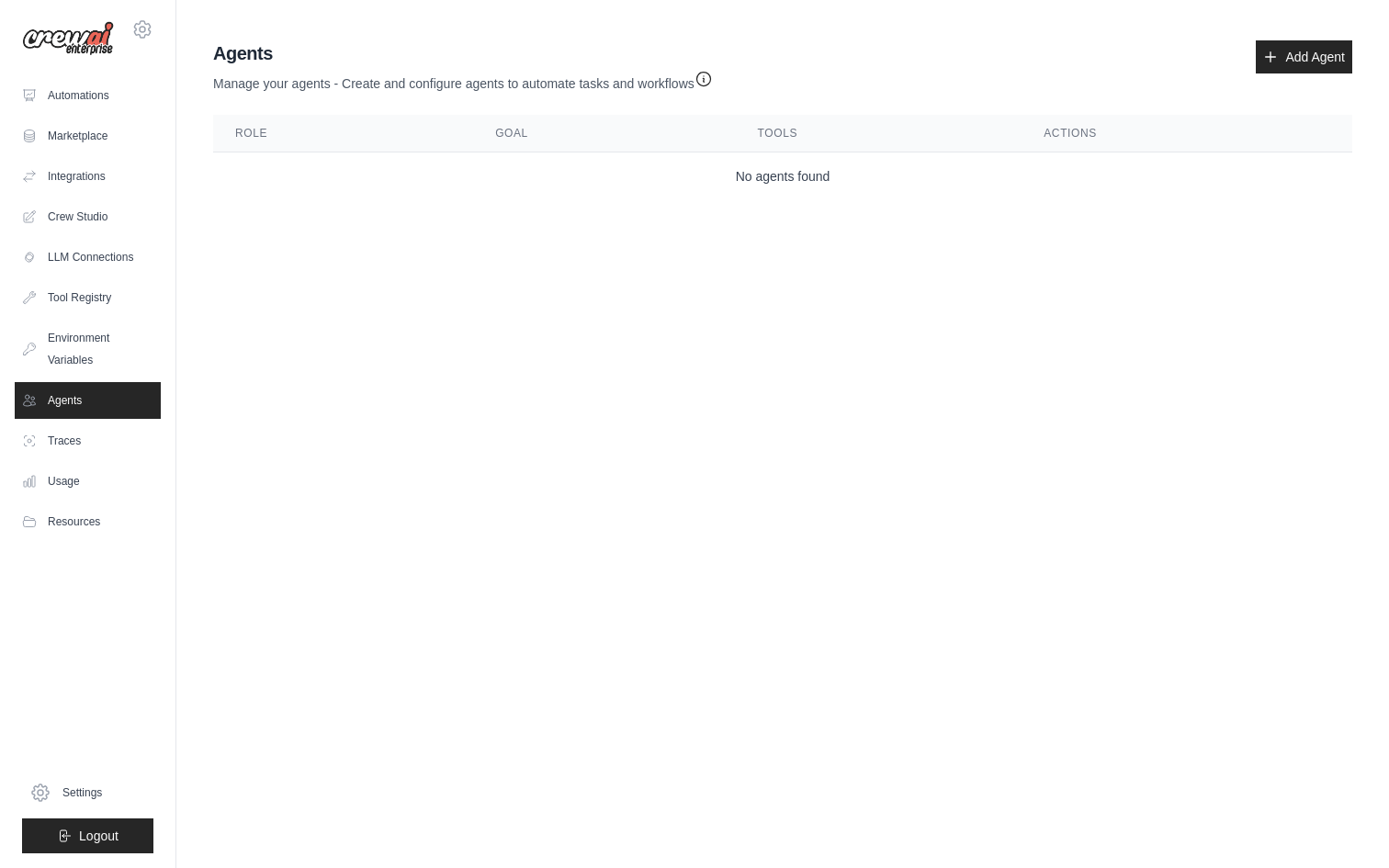 click on "[EMAIL]
Settings
Automations
Marketplace
Integrations" at bounding box center [694, 434] 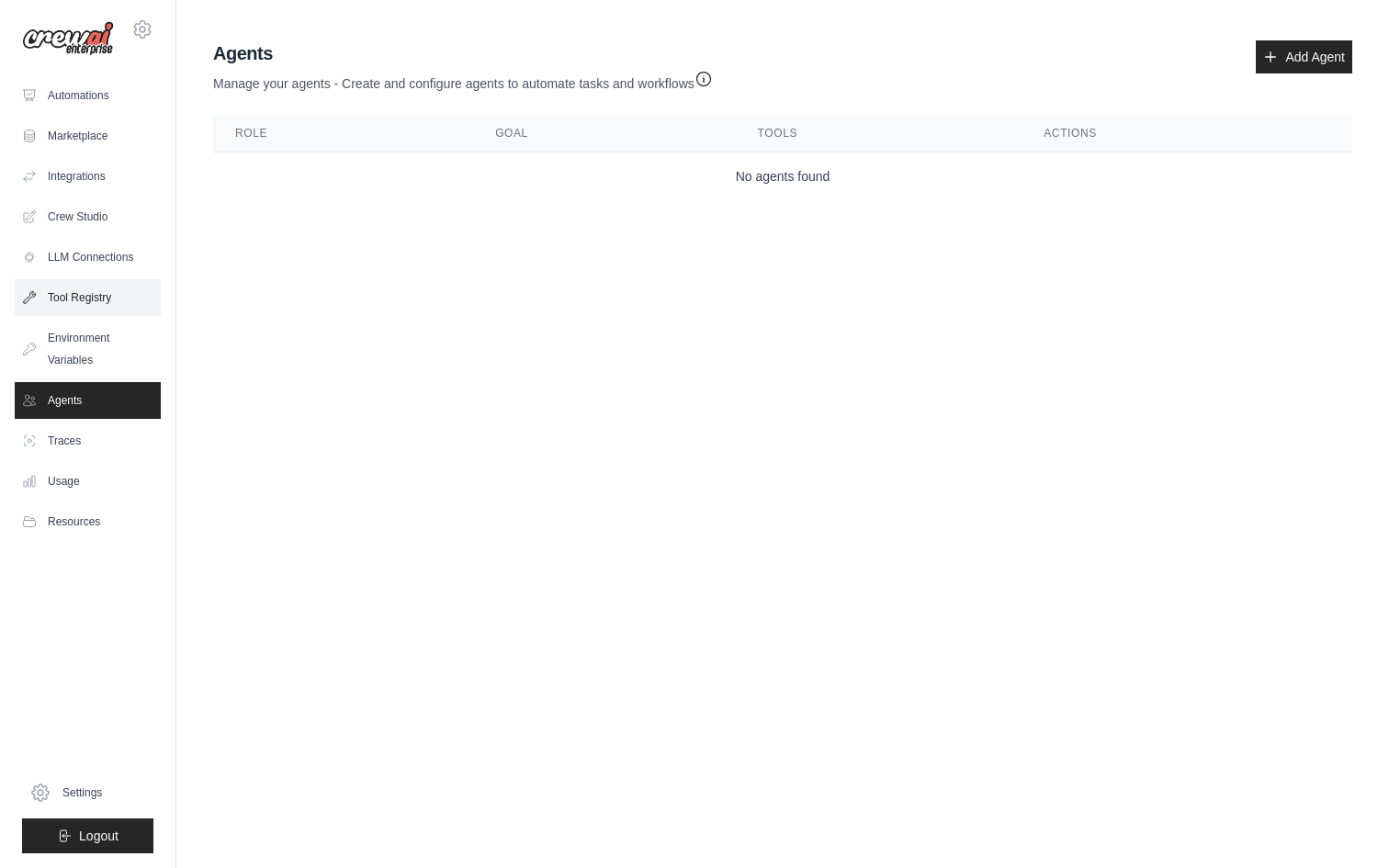 click on "Tool Registry" at bounding box center [87, 298] 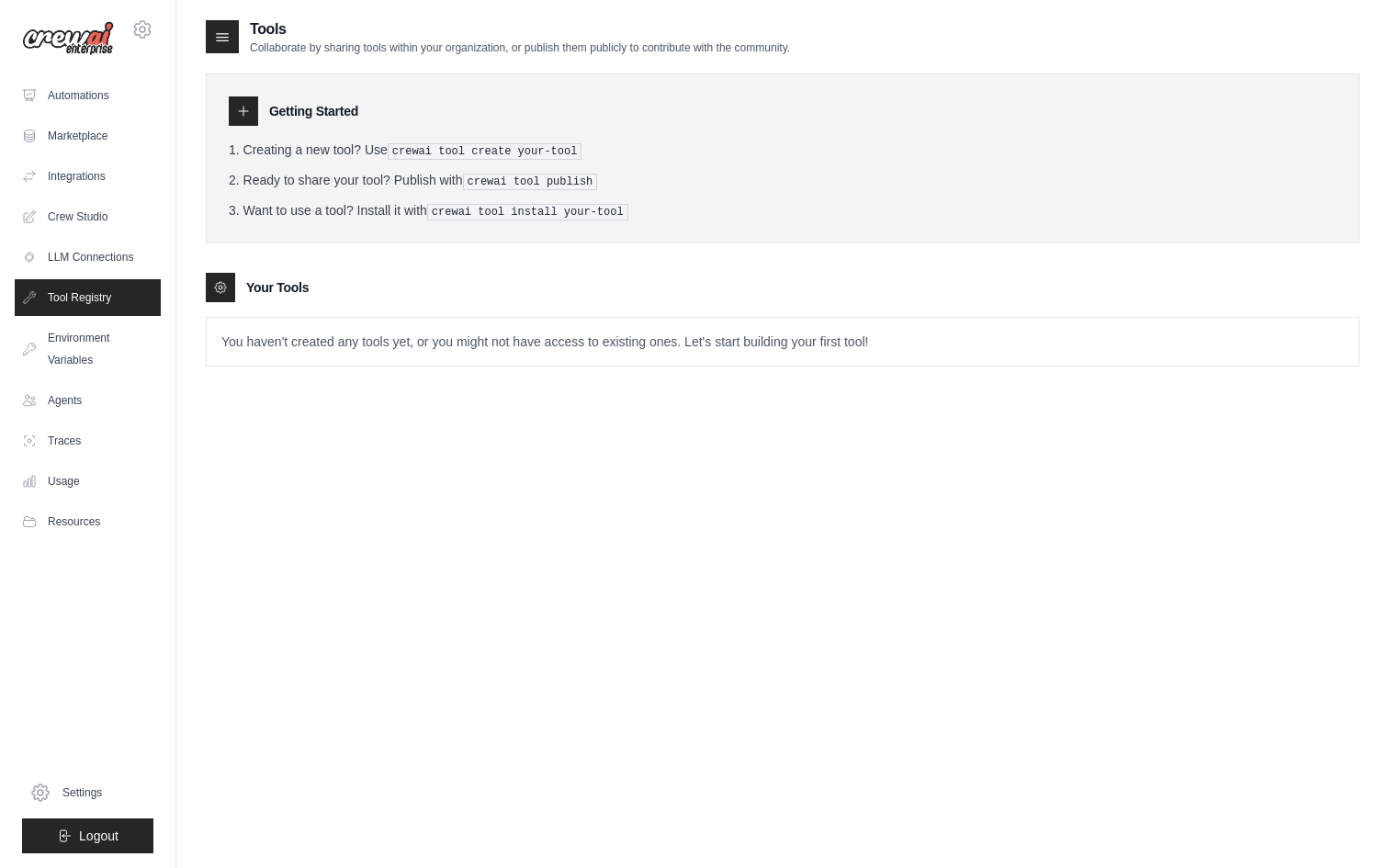 click on "You haven't created any tools yet, or you might not have access to
existing ones. Let's start building your first tool!" at bounding box center (783, 342) 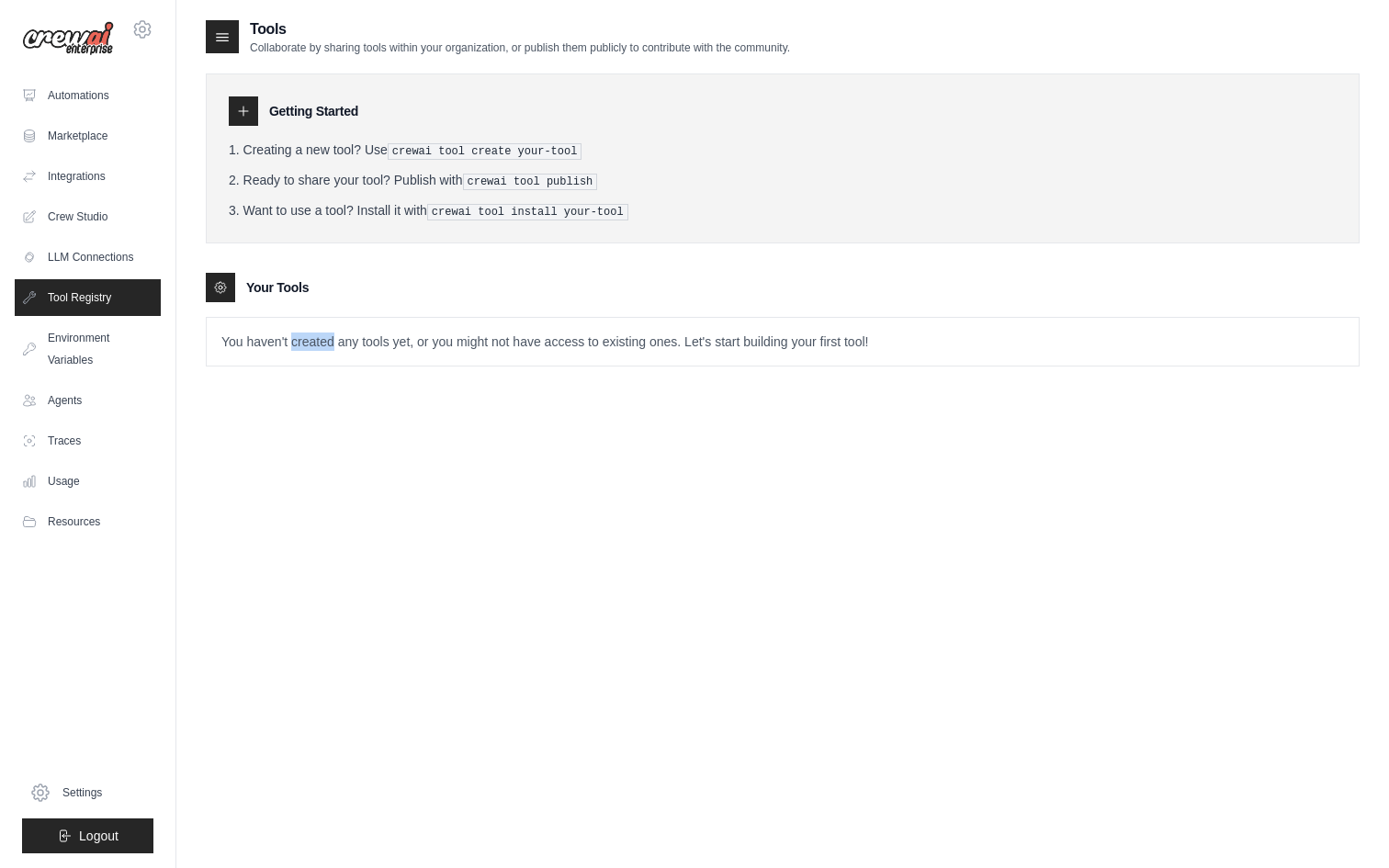 click on "You haven't created any tools yet, or you might not have access to
existing ones. Let's start building your first tool!" at bounding box center (783, 342) 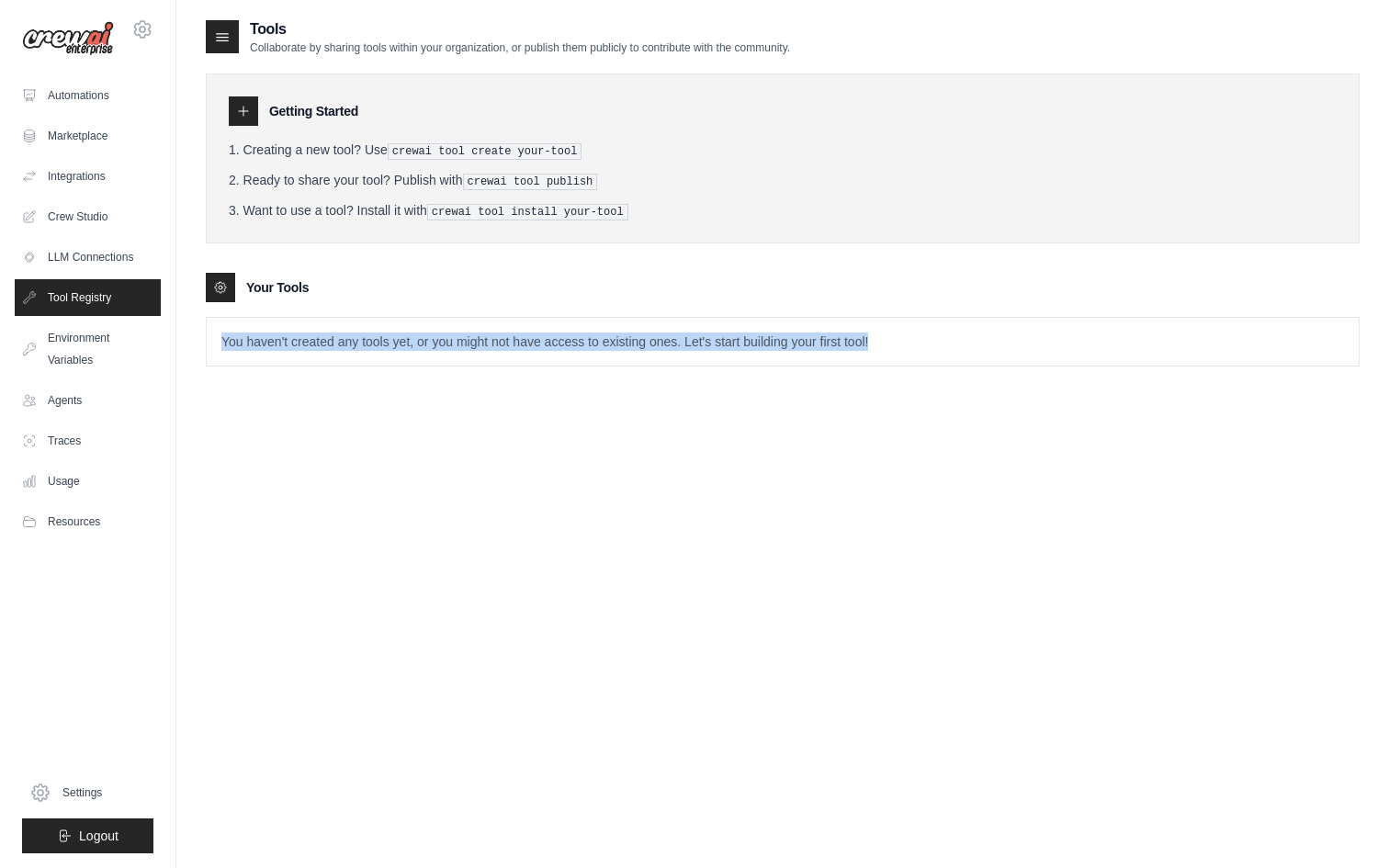 click on "You haven't created any tools yet, or you might not have access to
existing ones. Let's start building your first tool!" at bounding box center [783, 342] 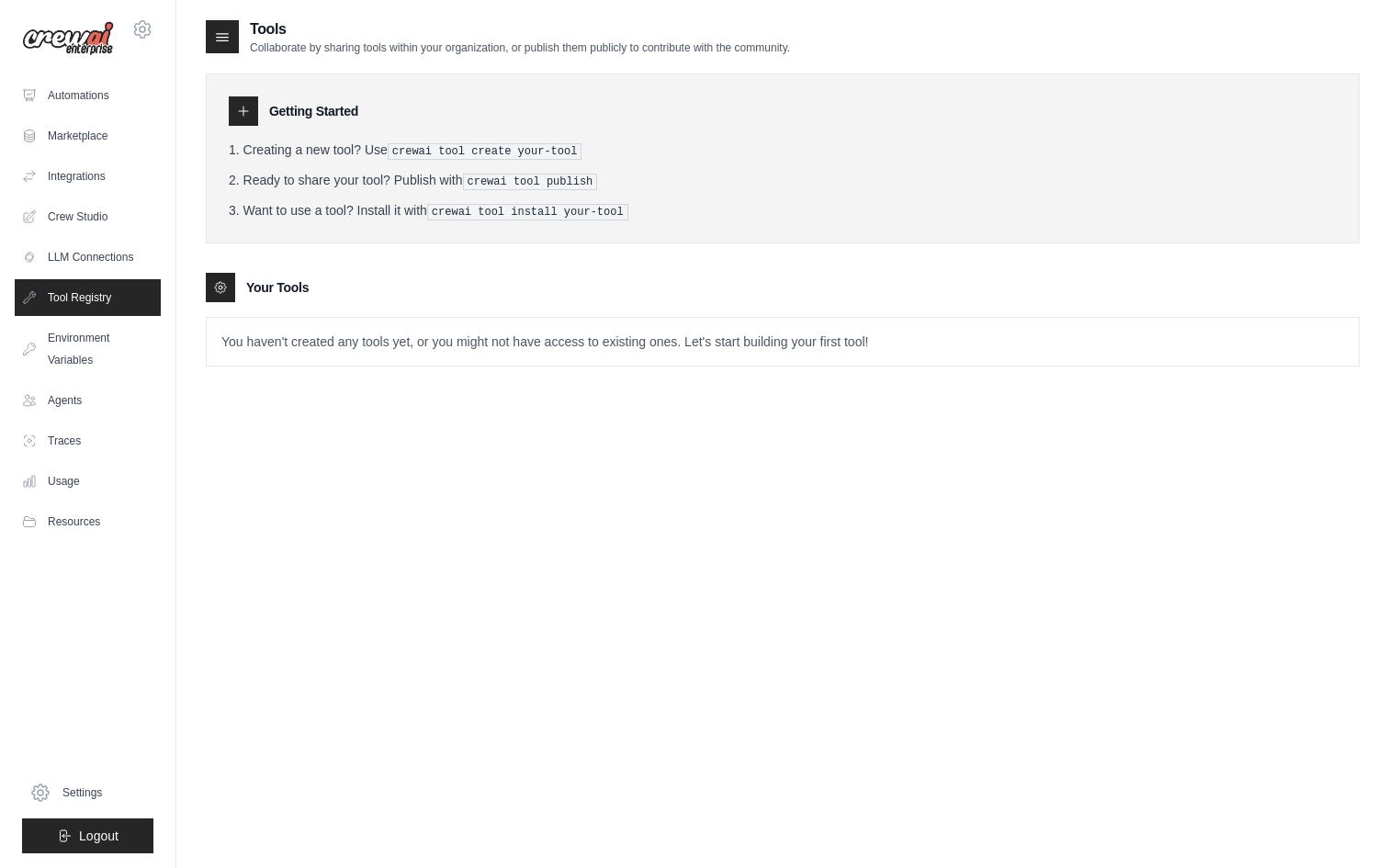 click on "Tools
Collaborate by sharing tools within your organization, or publish them
publicly to contribute with the community.
Getting Started
Creating a new tool? Use
crewai tool create your-tool
Ready to share your tool? Publish with
crewai tool publish
Want to use a tool? Install it with
crewai tool install your-tool
Your Tools" at bounding box center [783, 452] 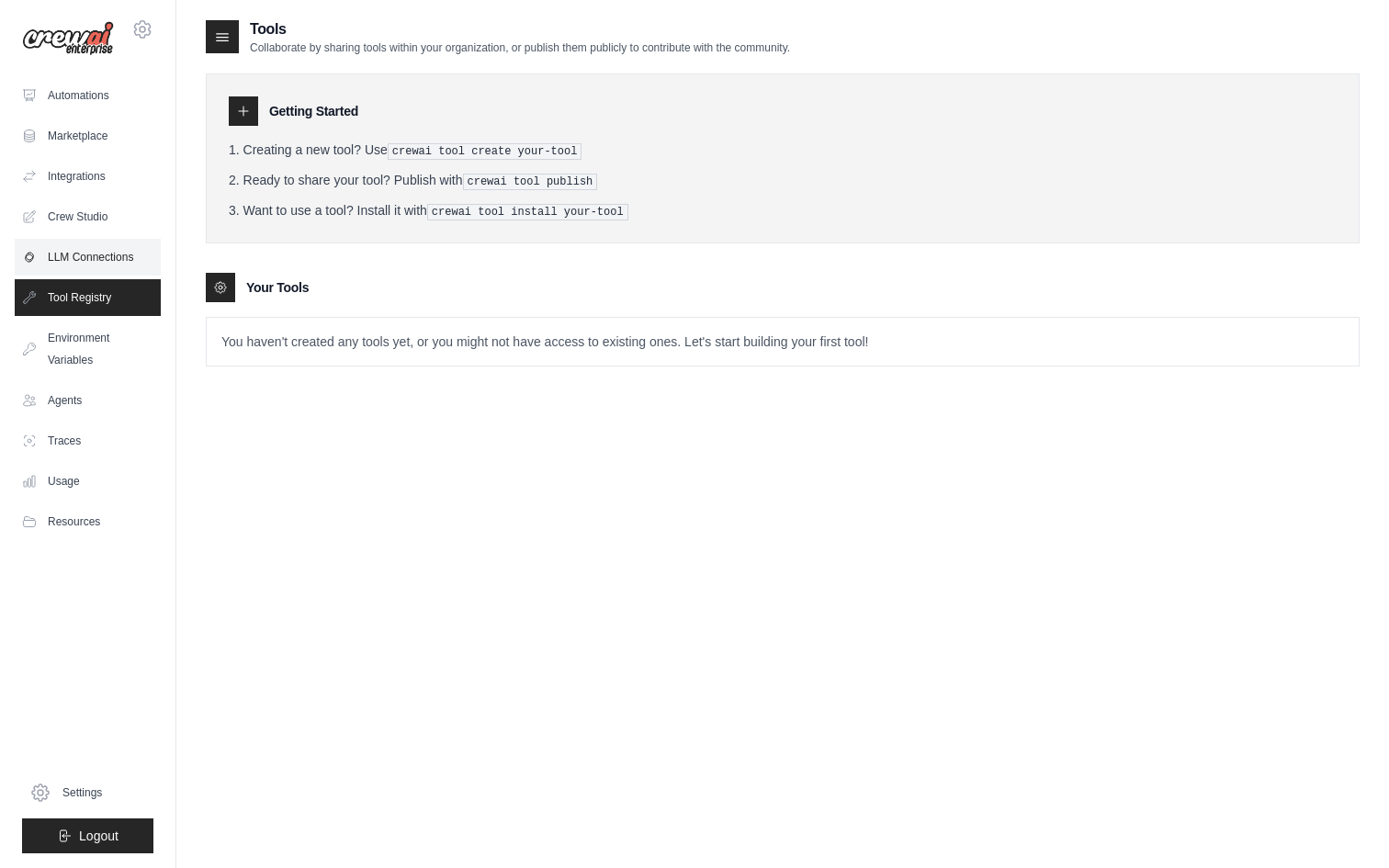 click on "LLM Connections" at bounding box center [87, 257] 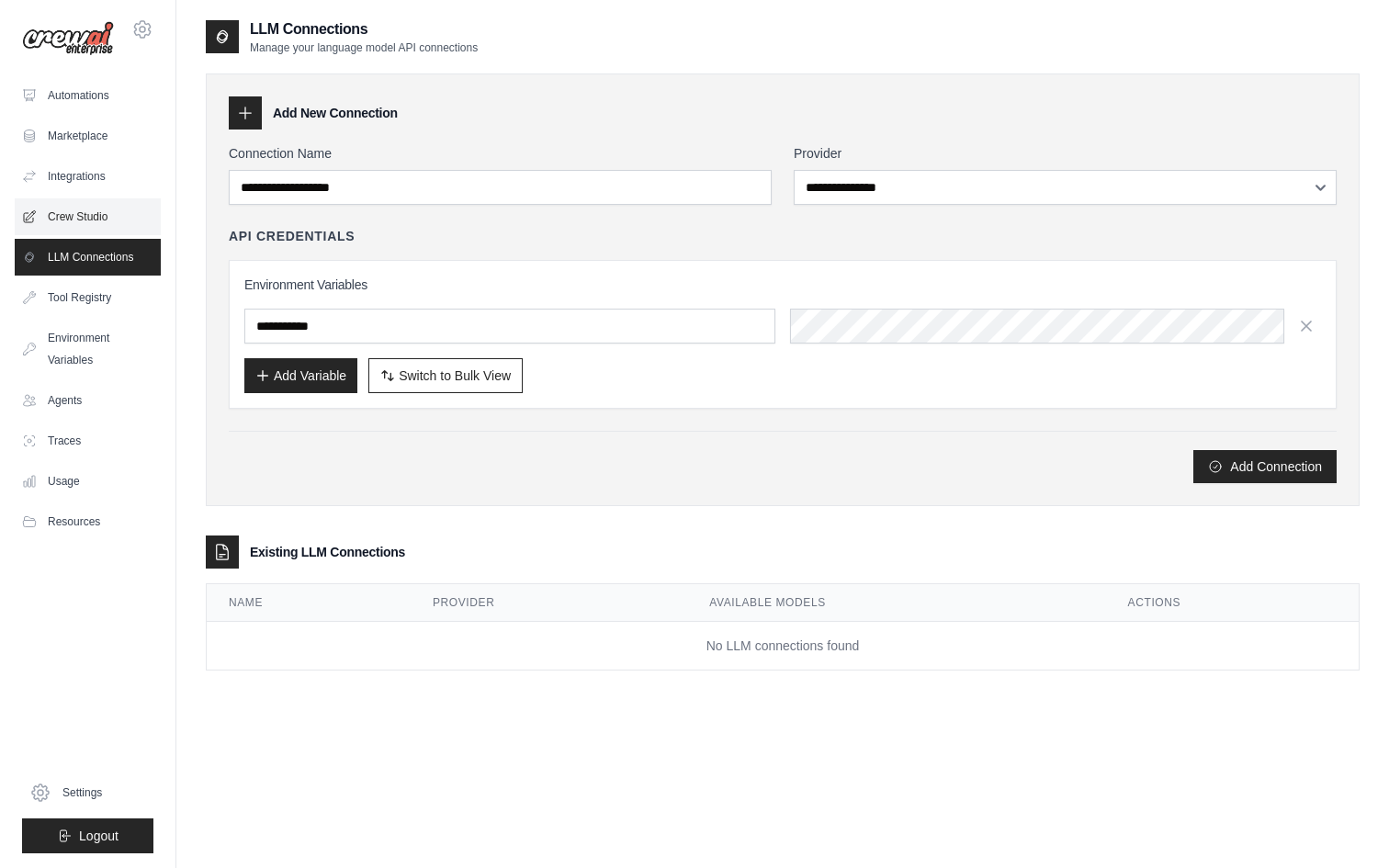 click on "Crew Studio" at bounding box center [87, 217] 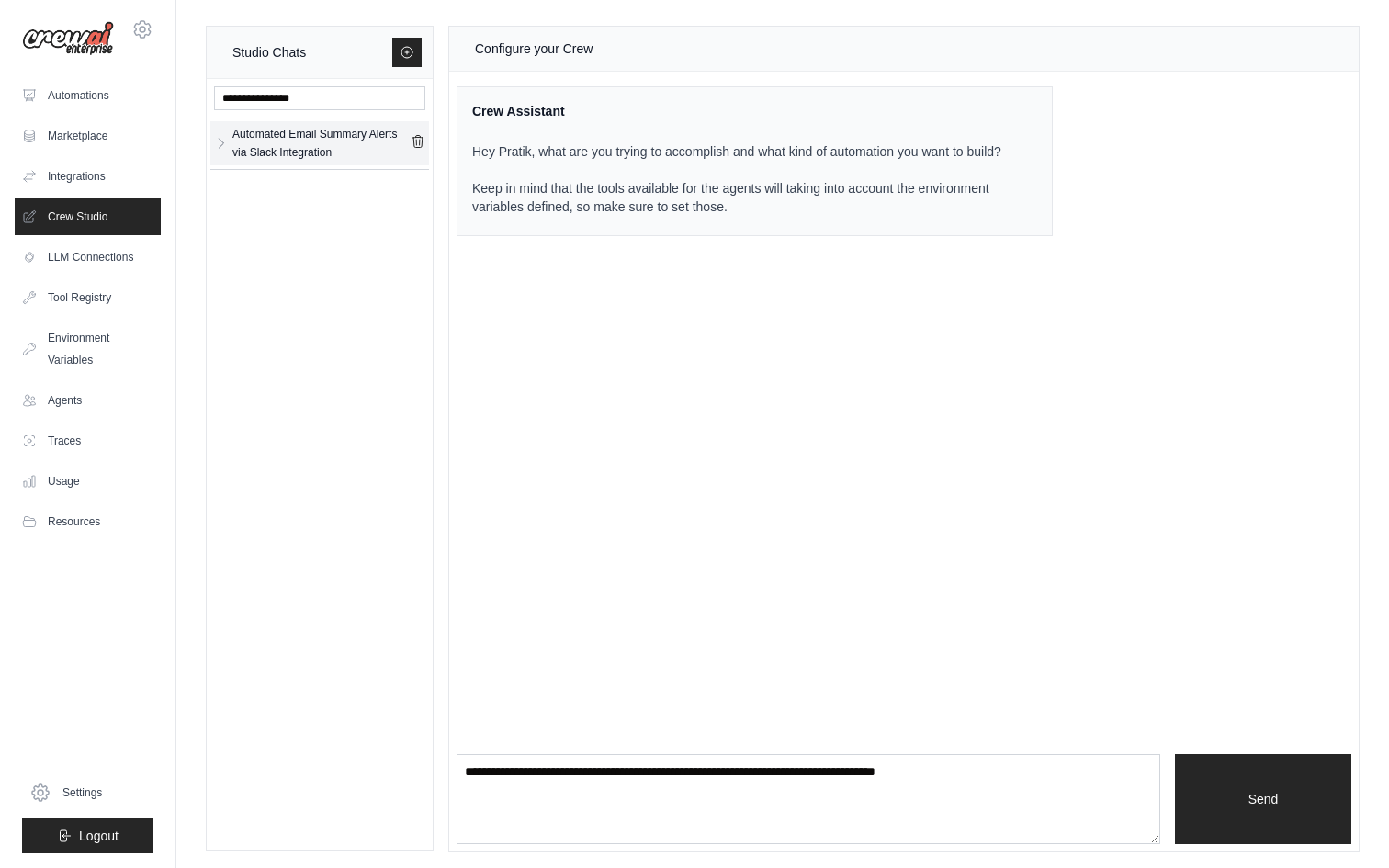 click on "Automated Email Summary Alerts via Slack Integration" at bounding box center [322, 143] 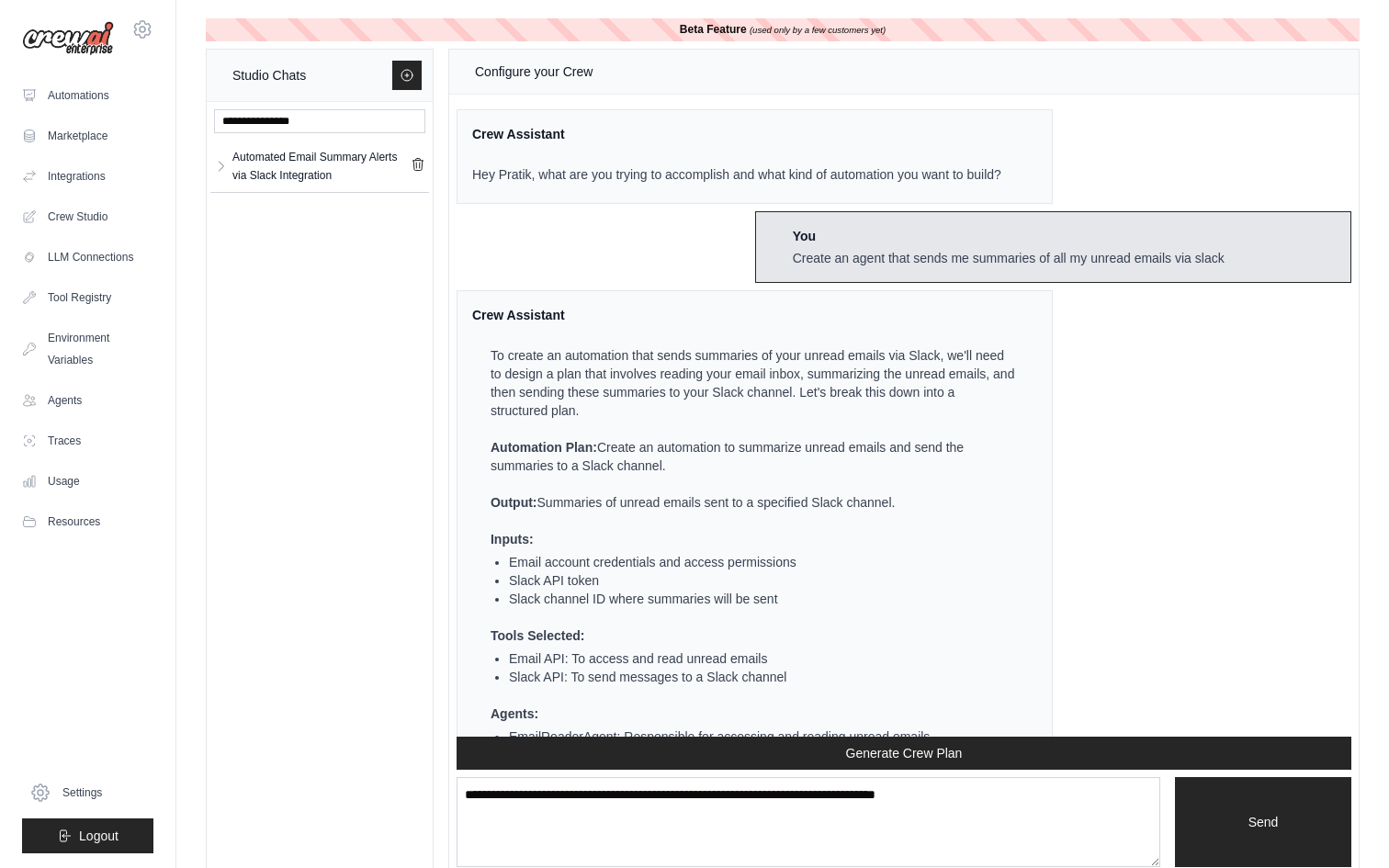 scroll, scrollTop: 2094, scrollLeft: 0, axis: vertical 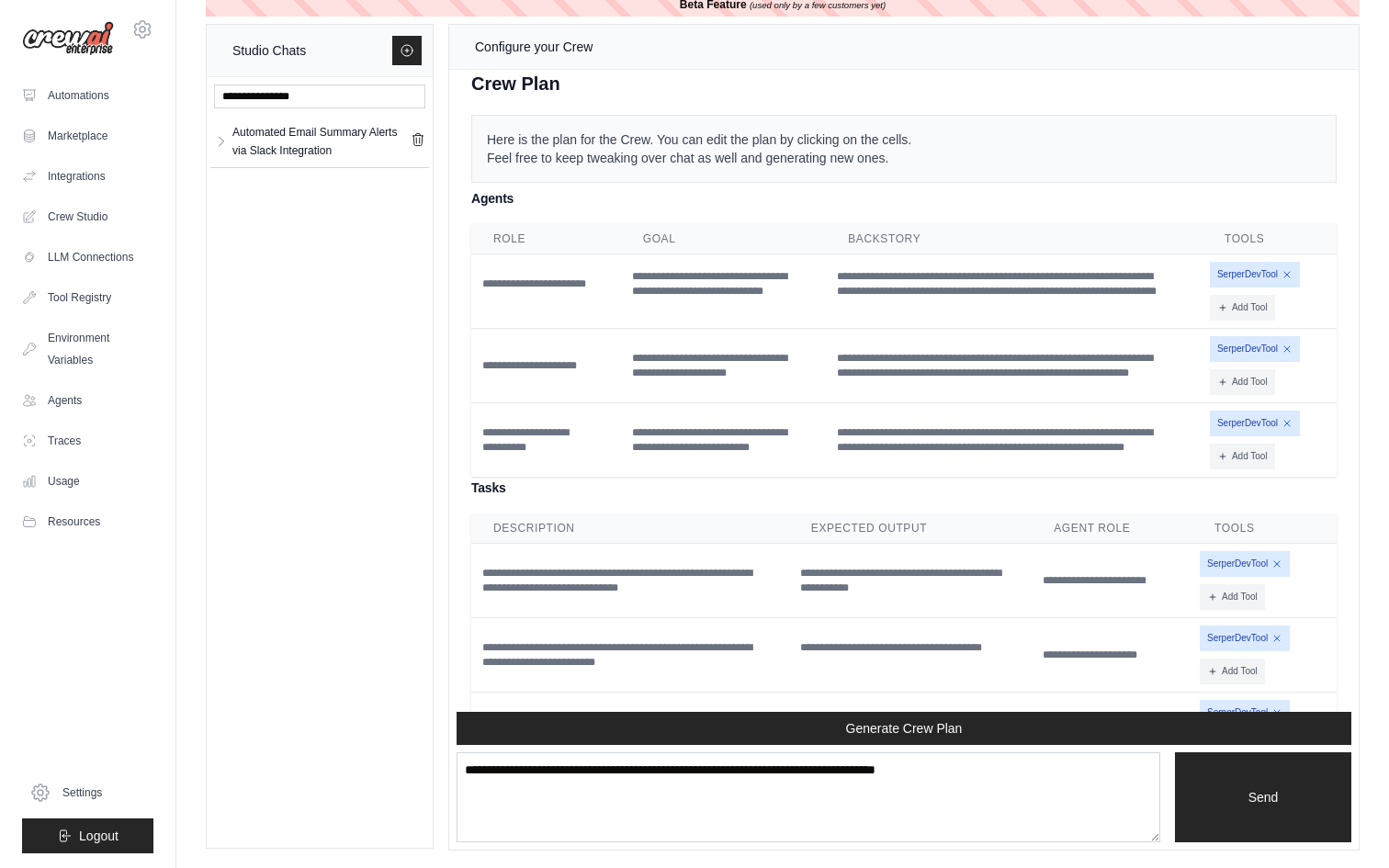 click on "SerperDevTool" at bounding box center (1255, 275) 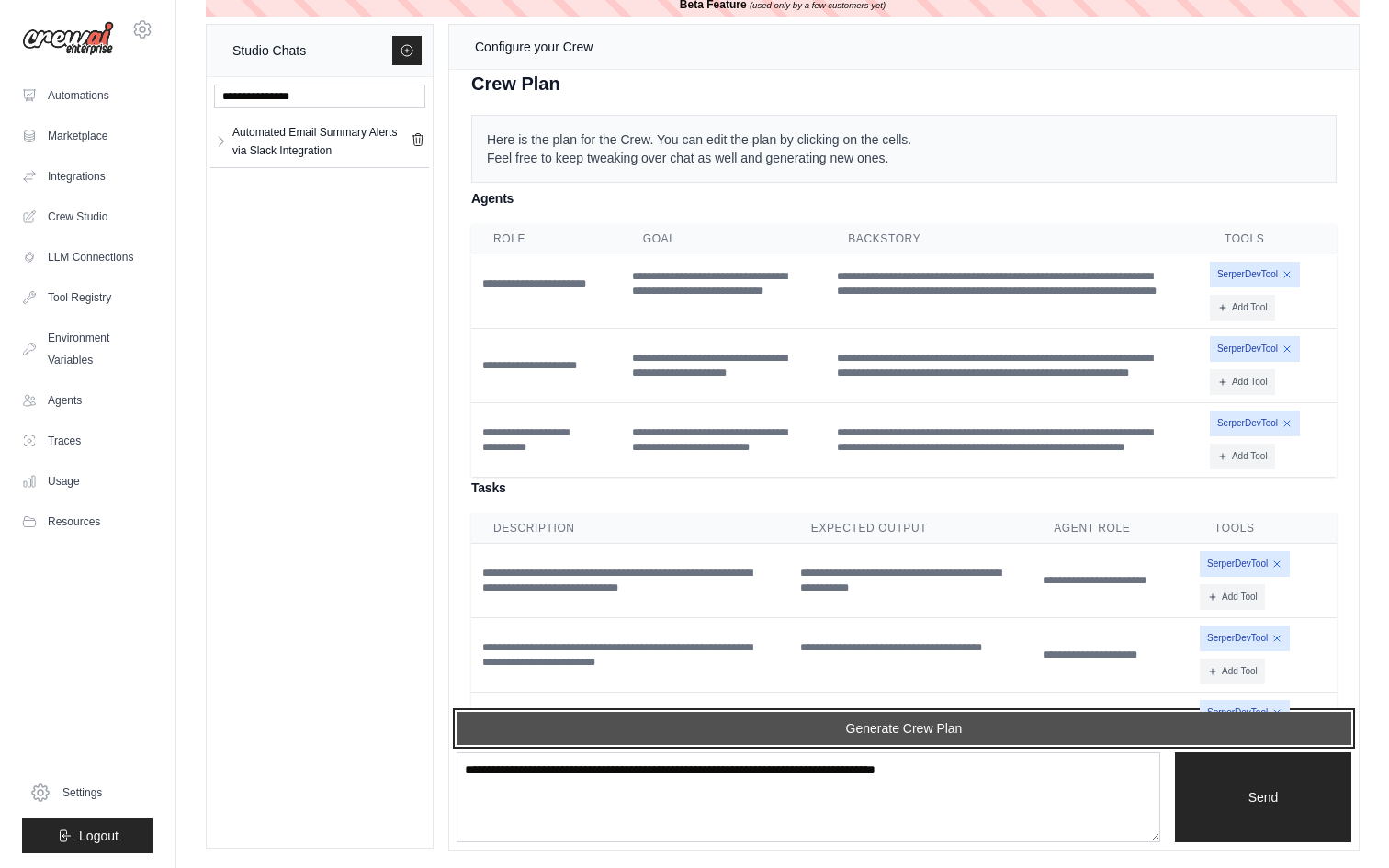 click on "Generate Crew Plan" at bounding box center [904, 728] 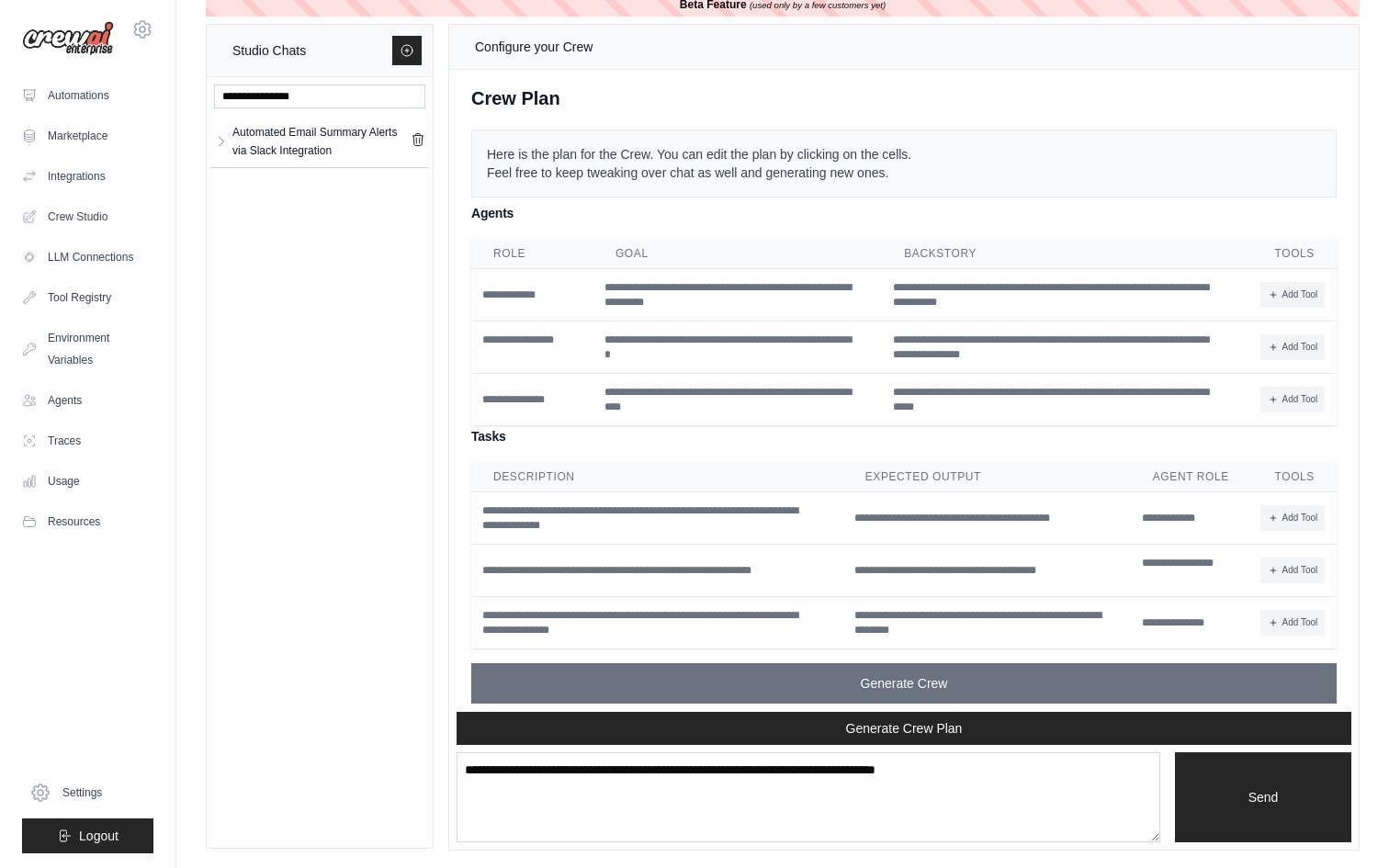 scroll, scrollTop: 2746, scrollLeft: 0, axis: vertical 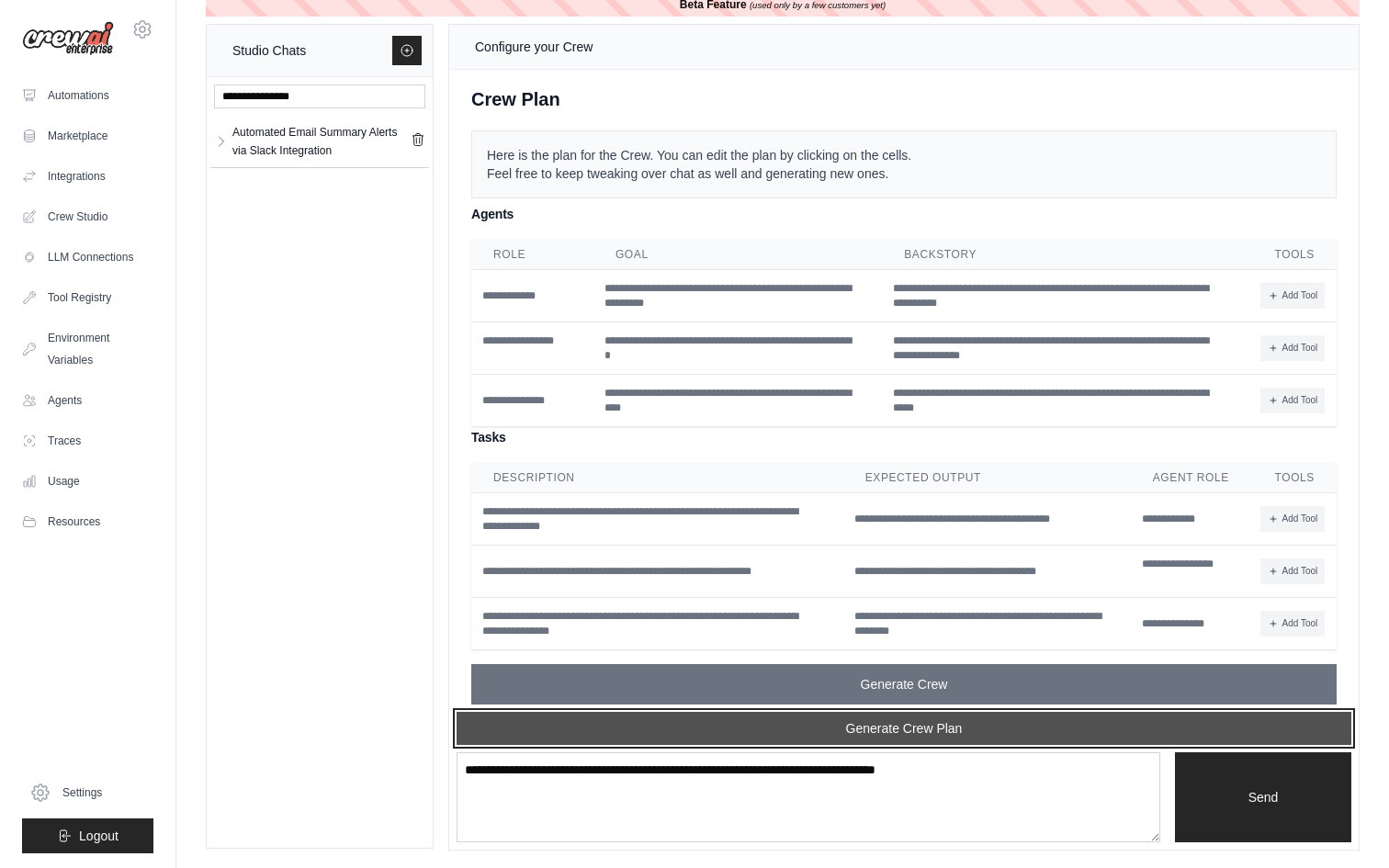click on "Generate Crew Plan" at bounding box center (904, 728) 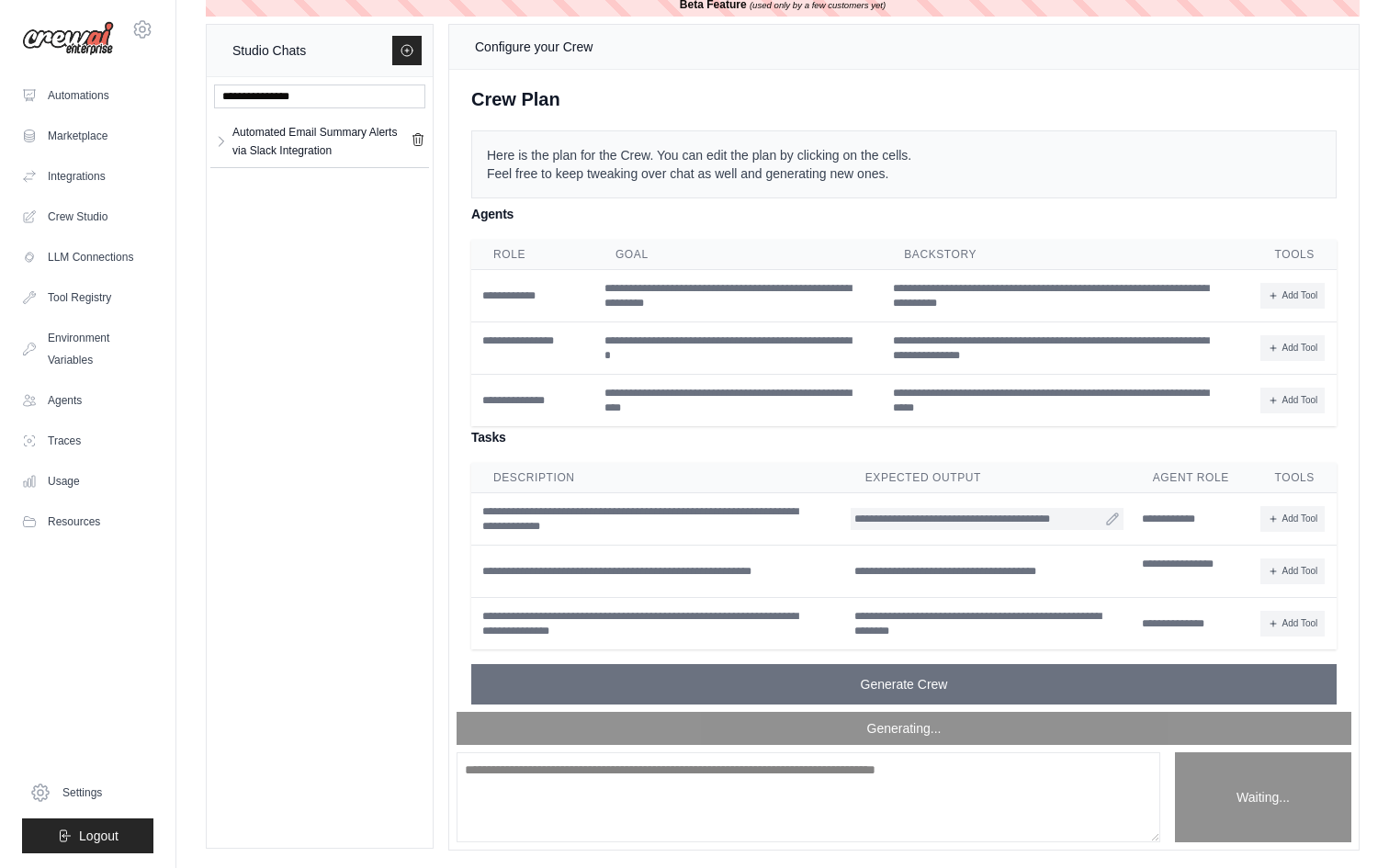 scroll, scrollTop: 2801, scrollLeft: 0, axis: vertical 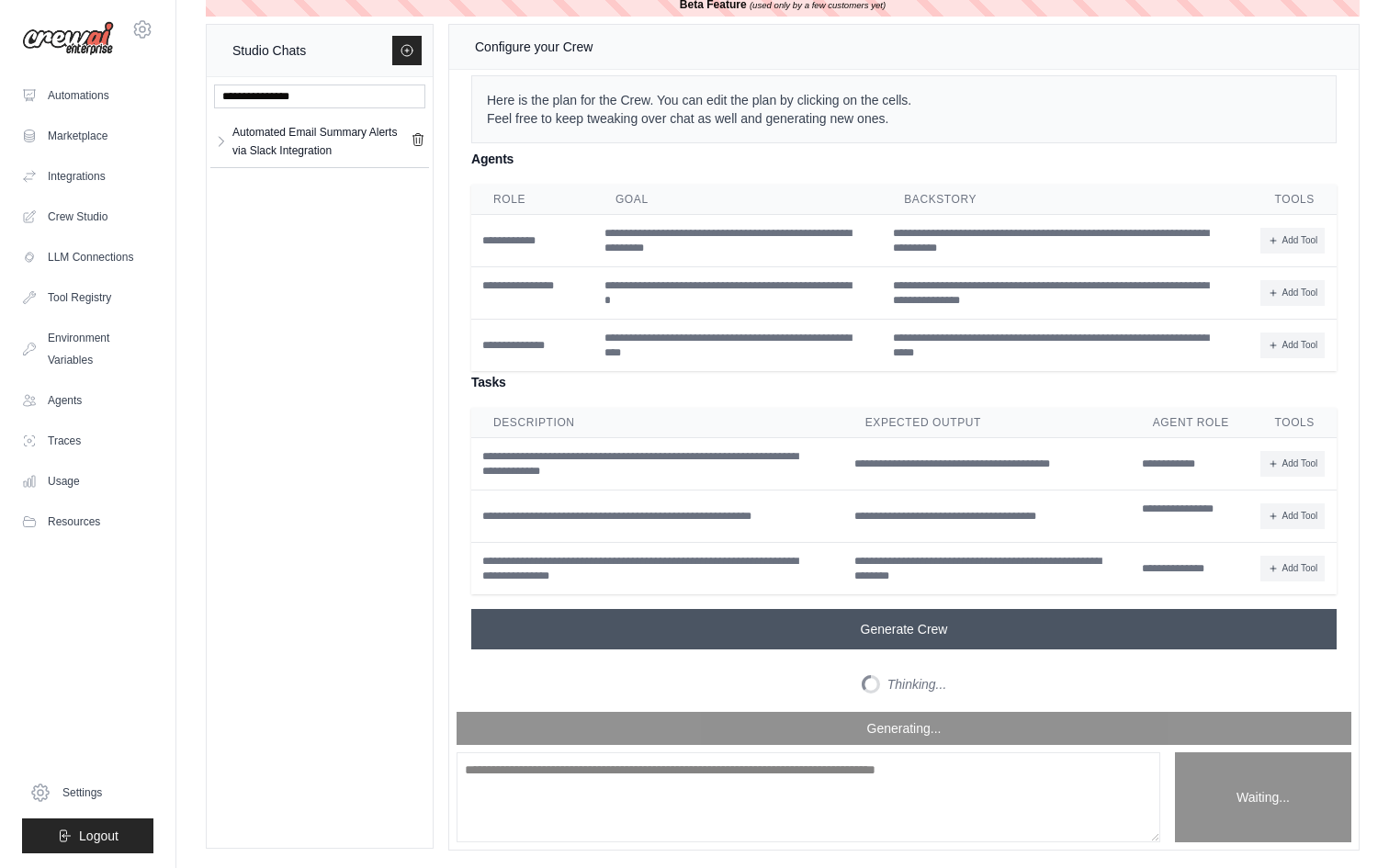 click on "Generate Crew" at bounding box center [904, 629] 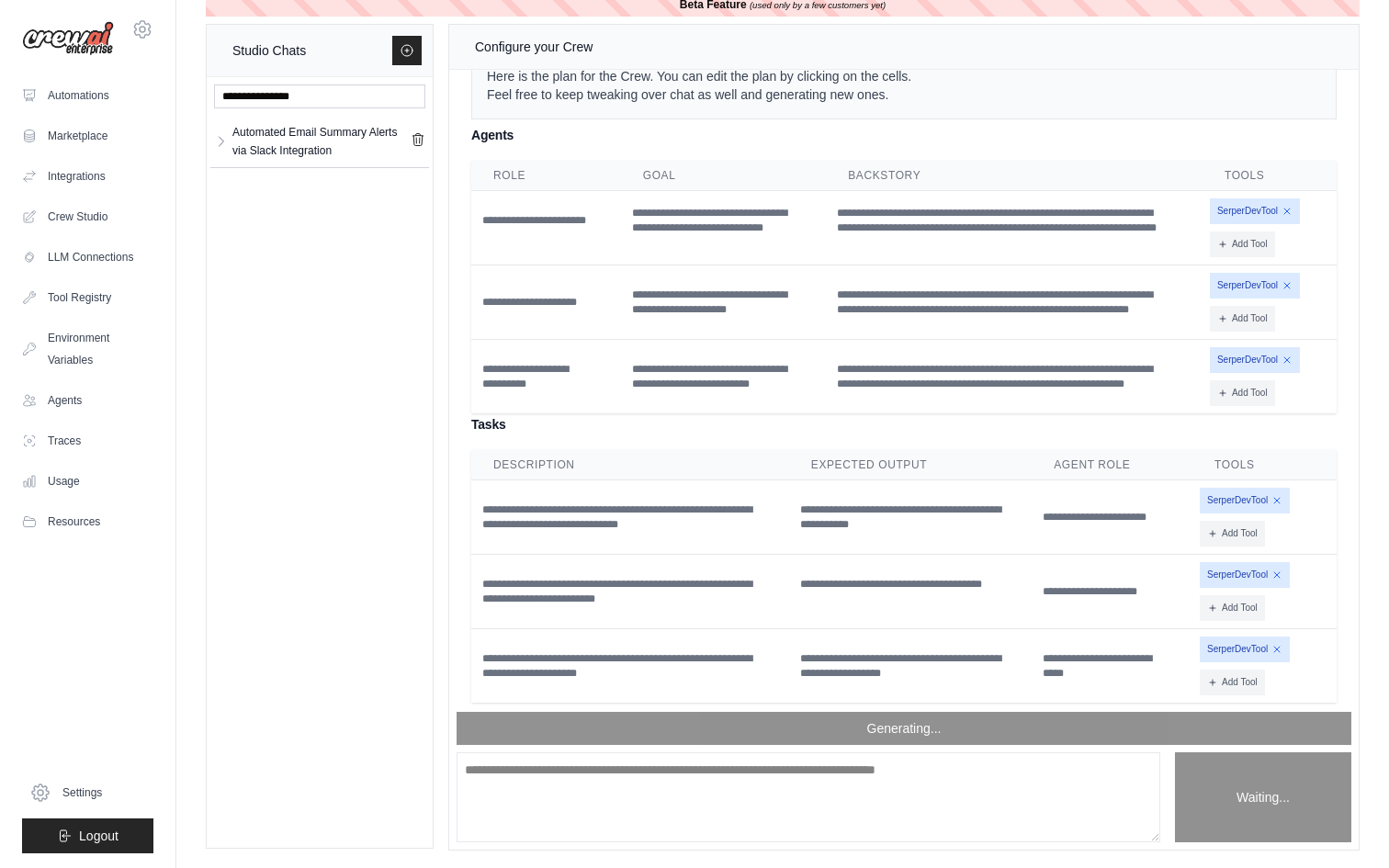 scroll, scrollTop: 2801, scrollLeft: 0, axis: vertical 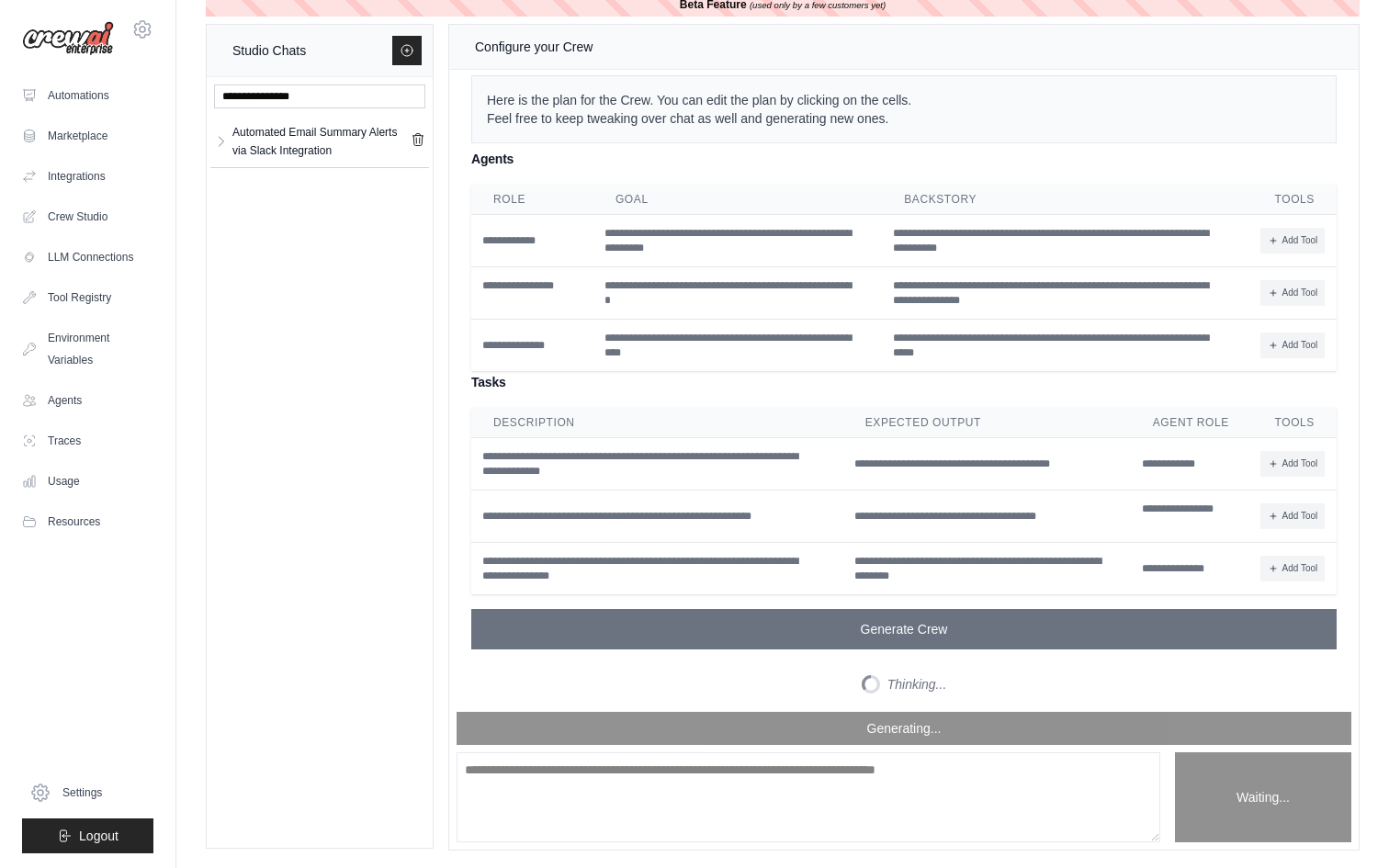 click on "Thinking..." at bounding box center (904, 684) 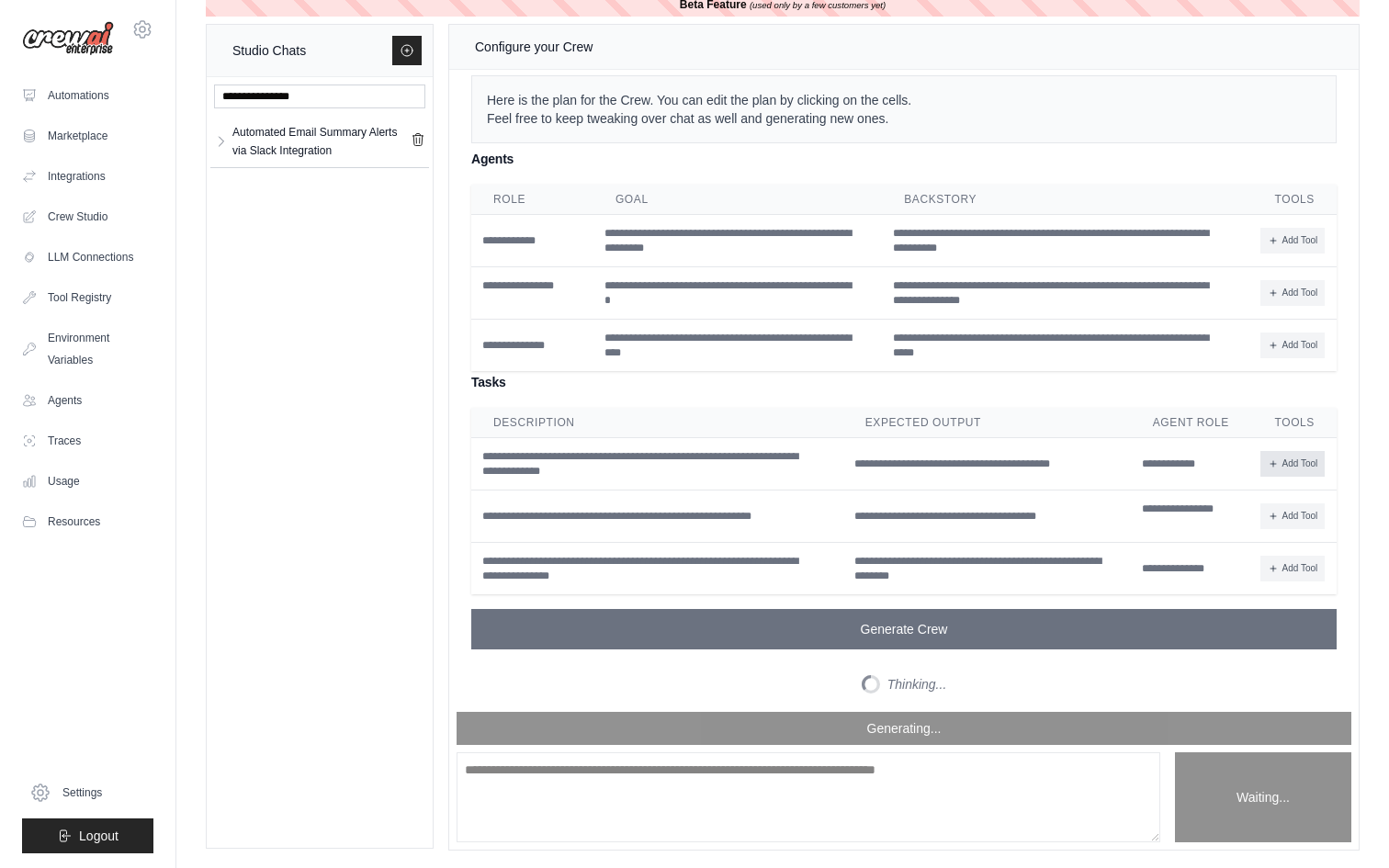 click on "Add Tool" at bounding box center [1293, 464] 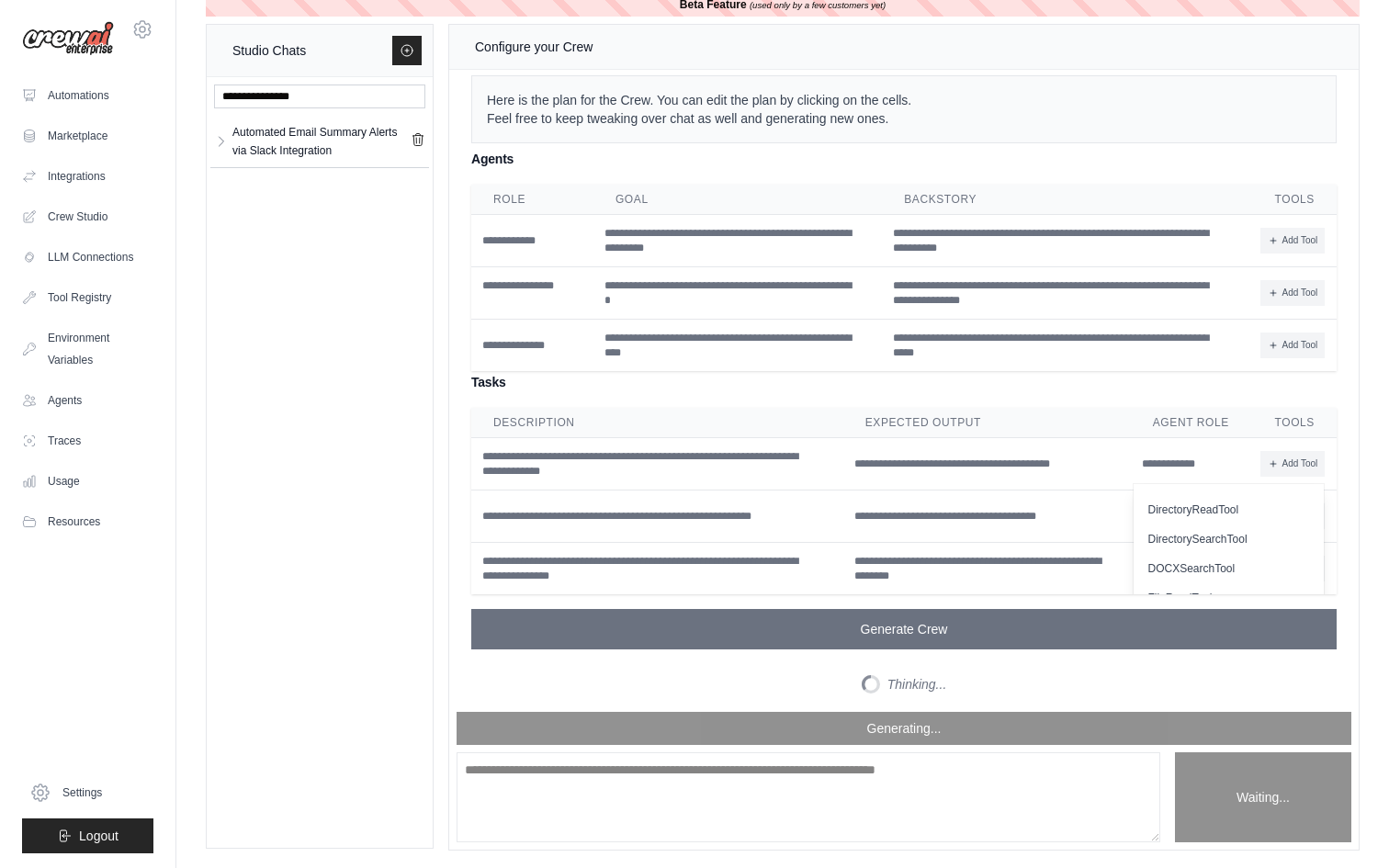 scroll, scrollTop: 102, scrollLeft: 0, axis: vertical 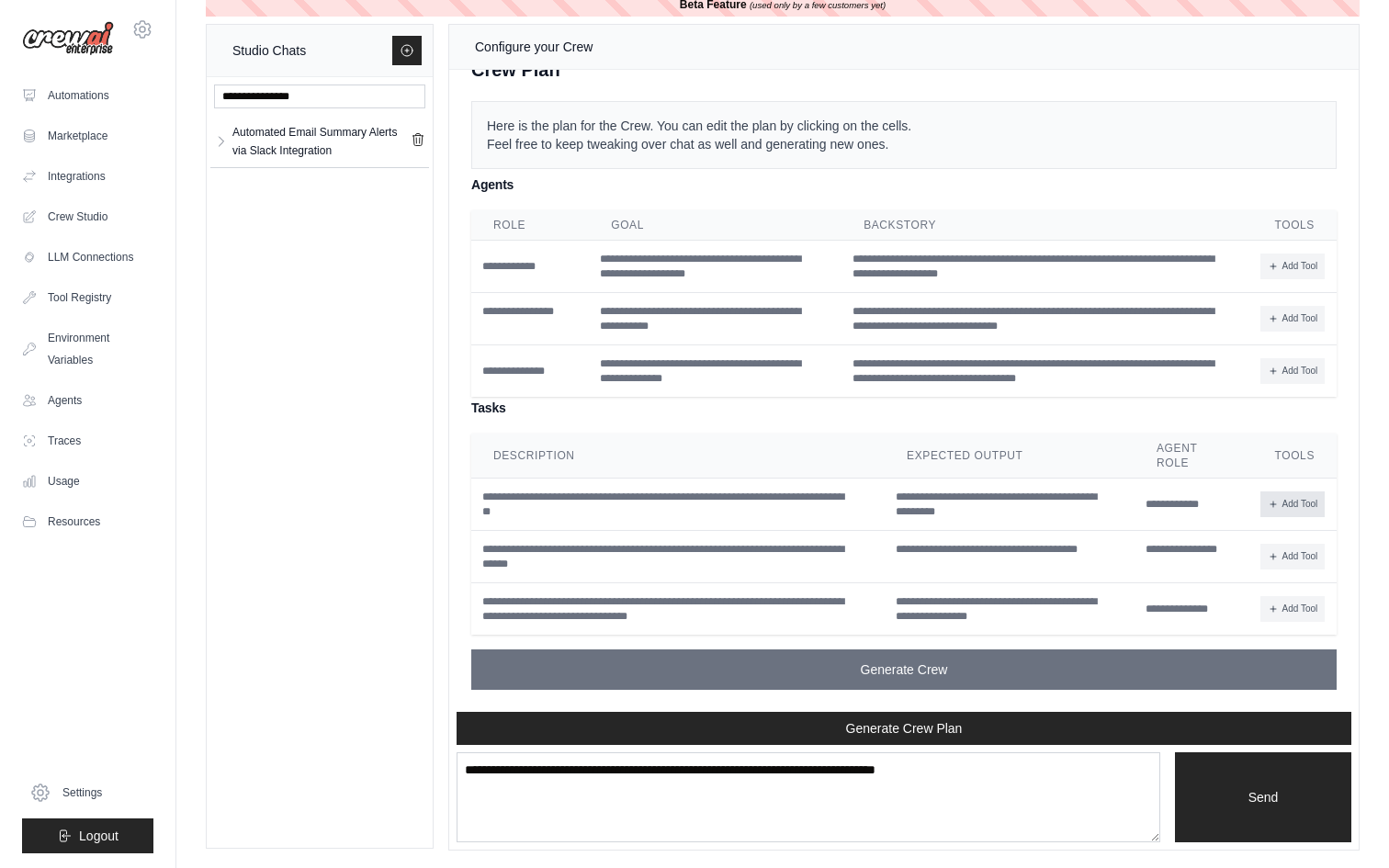 click on "Add Tool" at bounding box center [1293, 504] 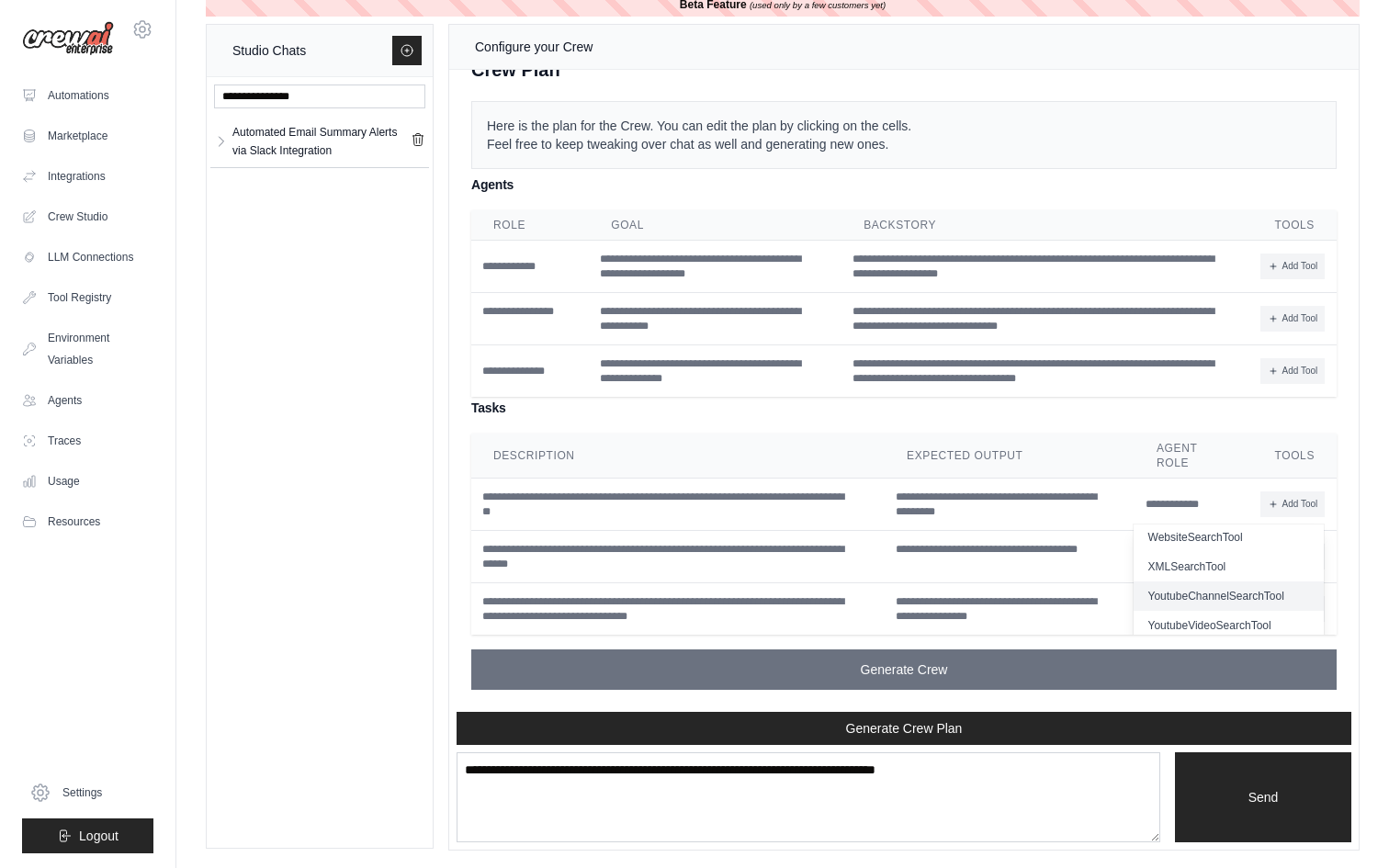 scroll, scrollTop: 566, scrollLeft: 0, axis: vertical 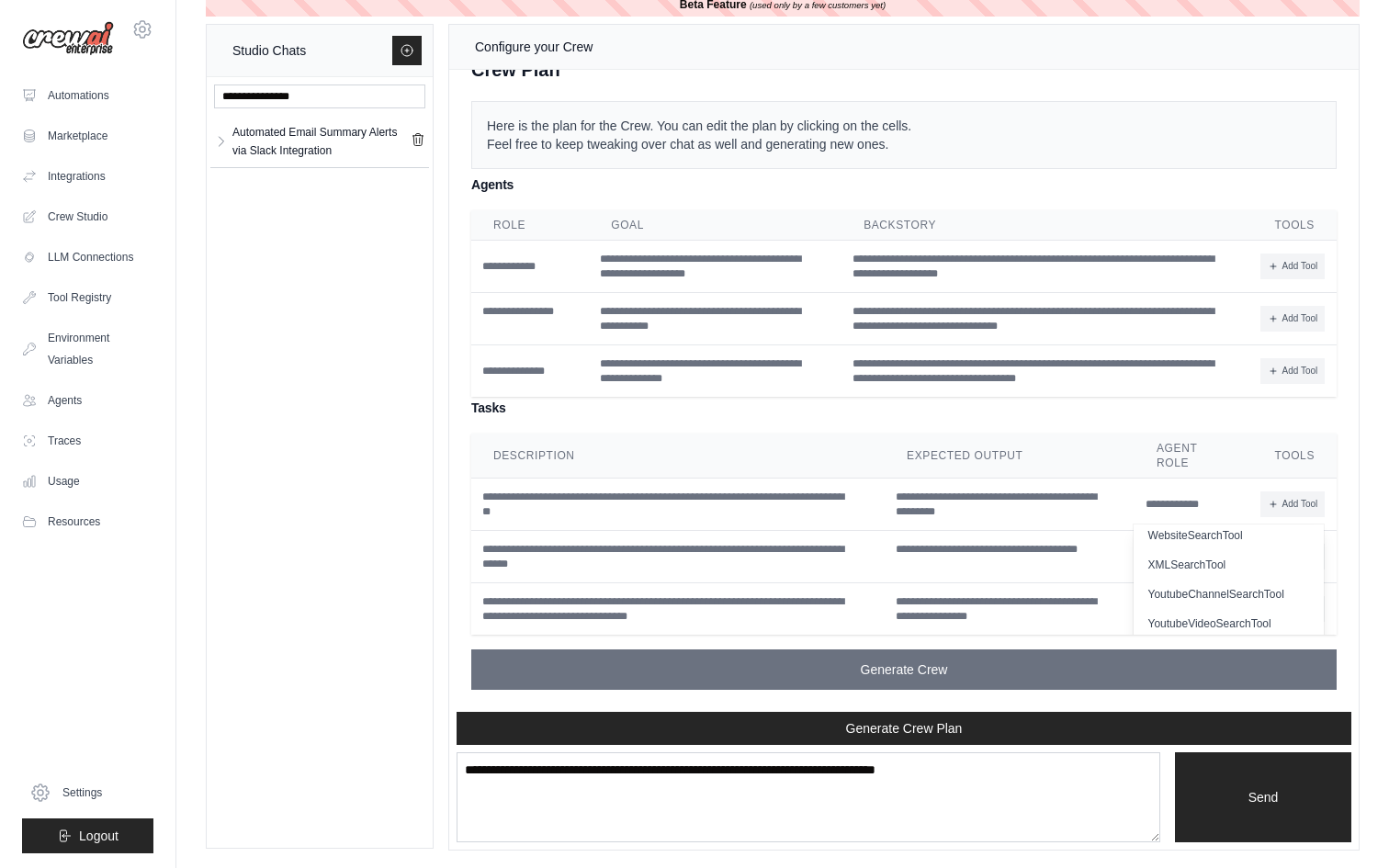 click on "Crew Assistant Hey [FIRST] [LAST], what are you trying to accomplish and what kind of automation you want to build?
You Create an agent that sends me summaries of all my unread emails via slack Crew Assistant To create an automation that sends summaries of your unread emails via Slack, we'll need to design a plan that involves reading your email inbox, summarizing the unread emails, and then sending these summaries to your Slack channel. Let's break this down into a structured plan.
Automation Plan:
Create an automation to summarize unread emails and send the summaries to a Slack channel.
Output:
Summaries of unread emails sent to a specified Slack channel.
Inputs:
[EMAIL] account credentials and access permissions Slack API token Slack channel ID where summaries will be sent
Tools Selected:
Email API: To access and read unread emails Slack API: To send messages to a Slack channel
Agents:
EmailReaderAgent: Responsible for accessing and reading unread emails
Tasks:
Task 1" at bounding box center [904, 390] 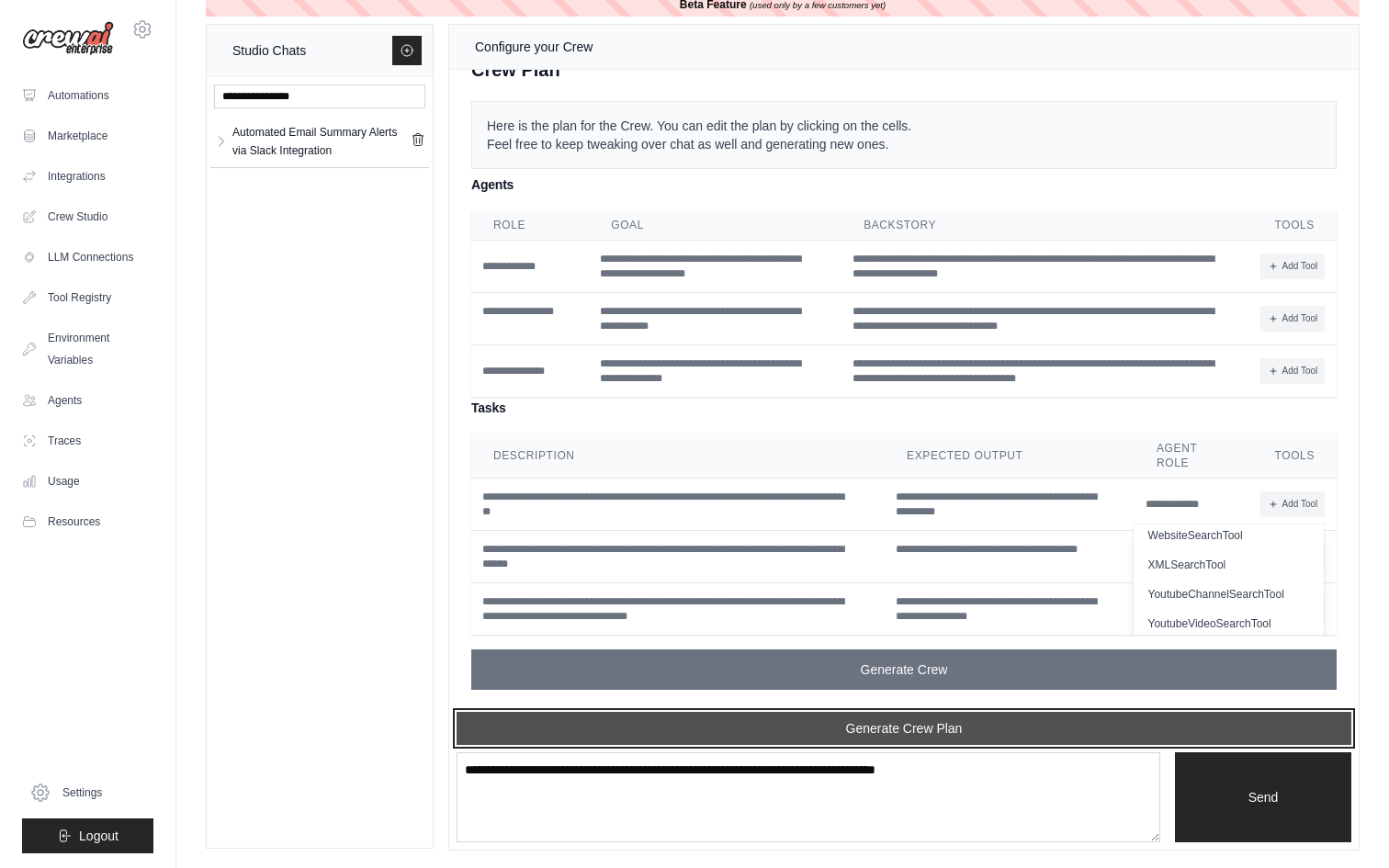 click on "Generate Crew Plan" at bounding box center [904, 728] 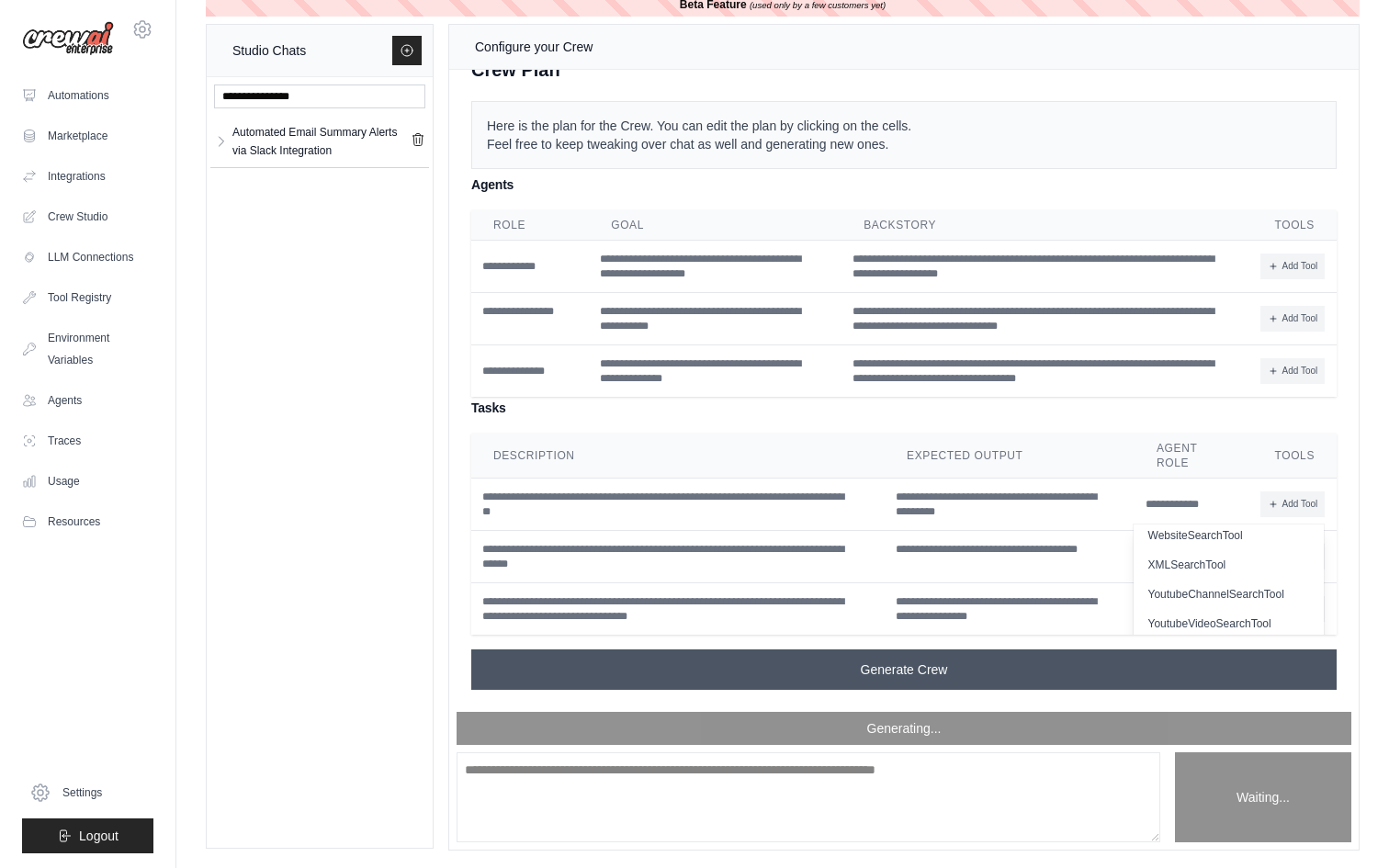 click on "Generate Crew" at bounding box center (904, 670) 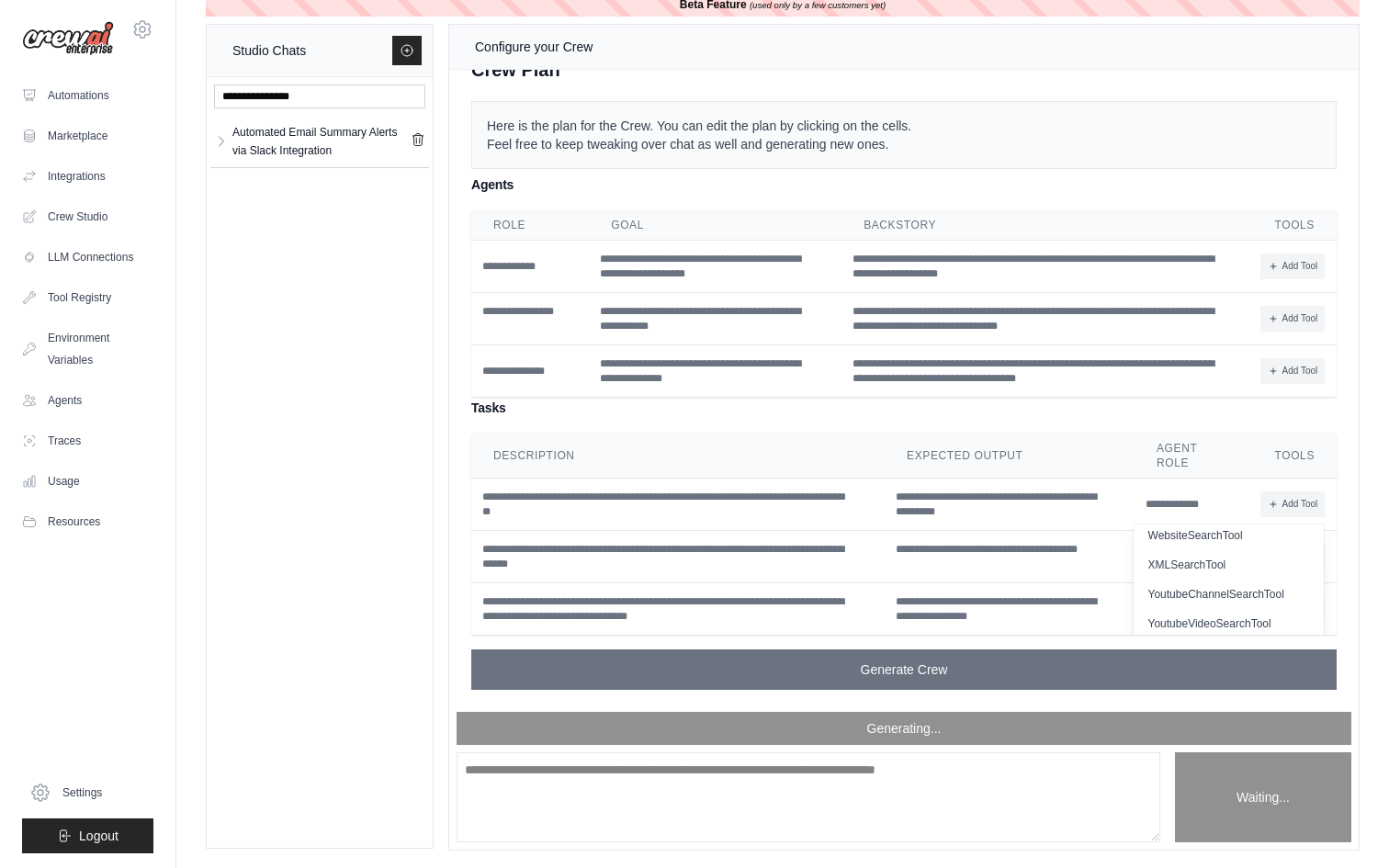 scroll, scrollTop: 4256, scrollLeft: 0, axis: vertical 